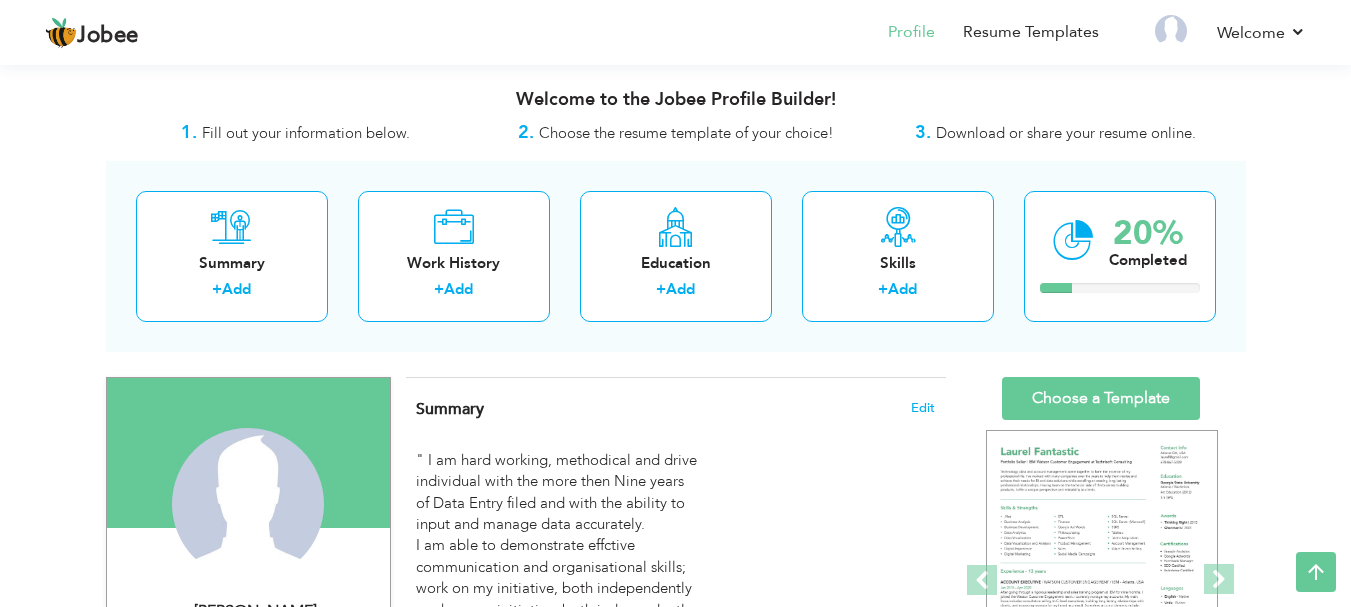 scroll, scrollTop: 475, scrollLeft: 0, axis: vertical 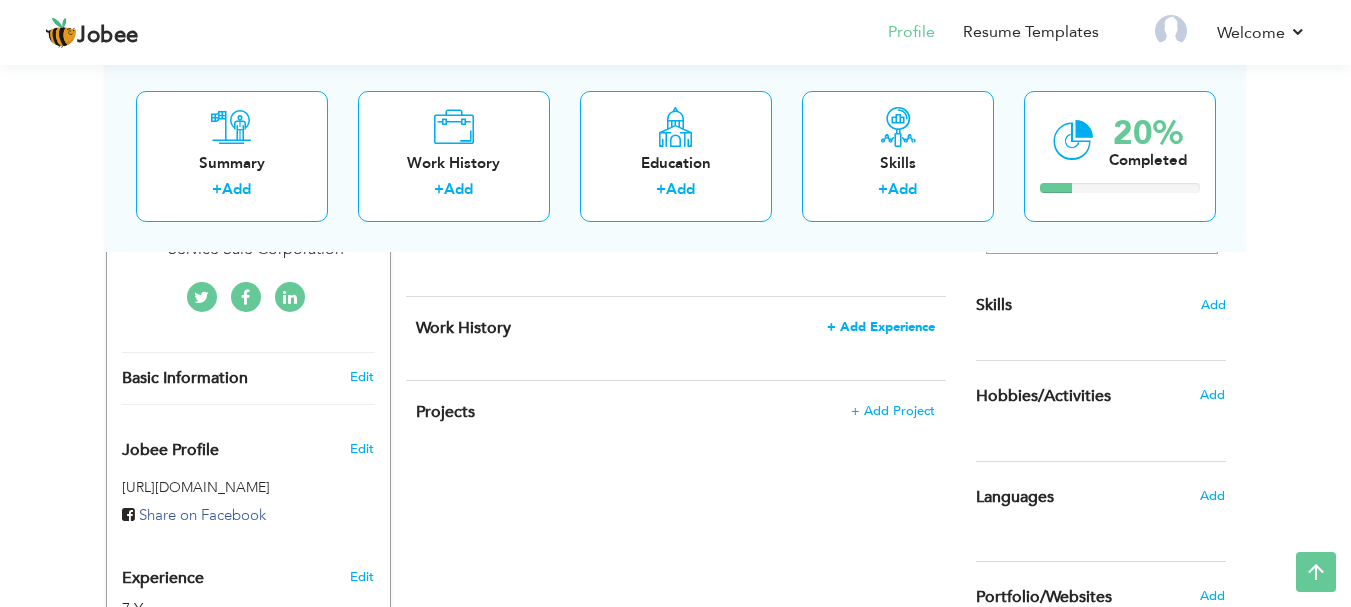 click on "+ Add Experience" at bounding box center (881, 327) 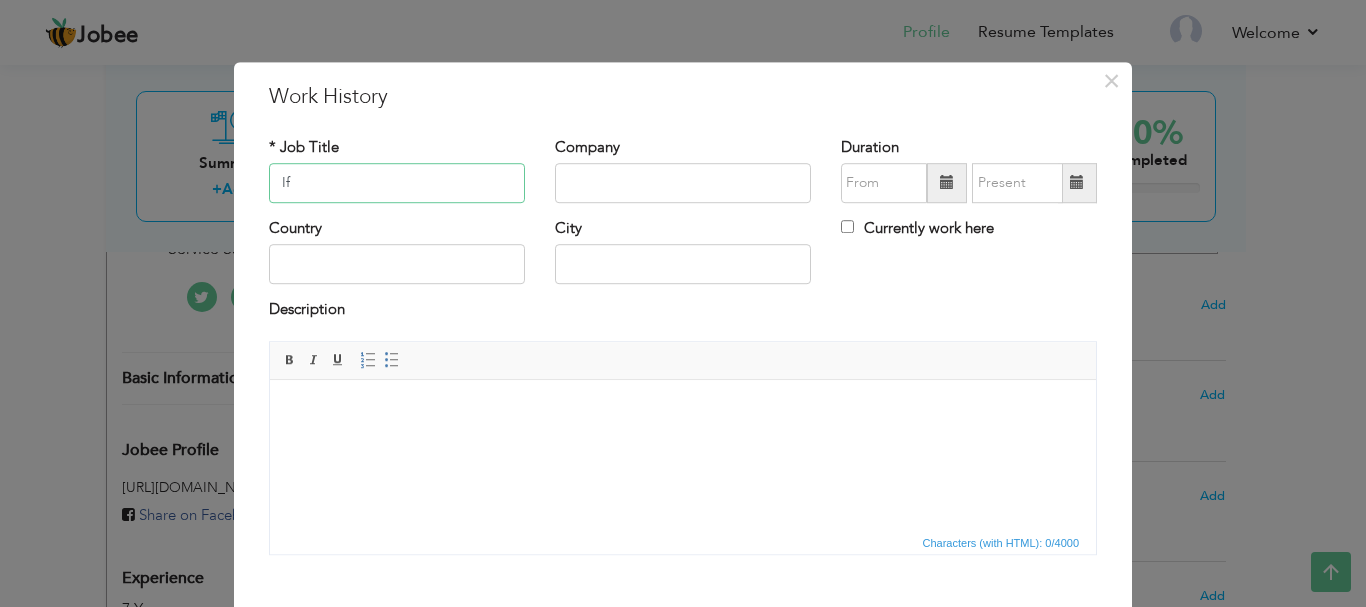 type on "I" 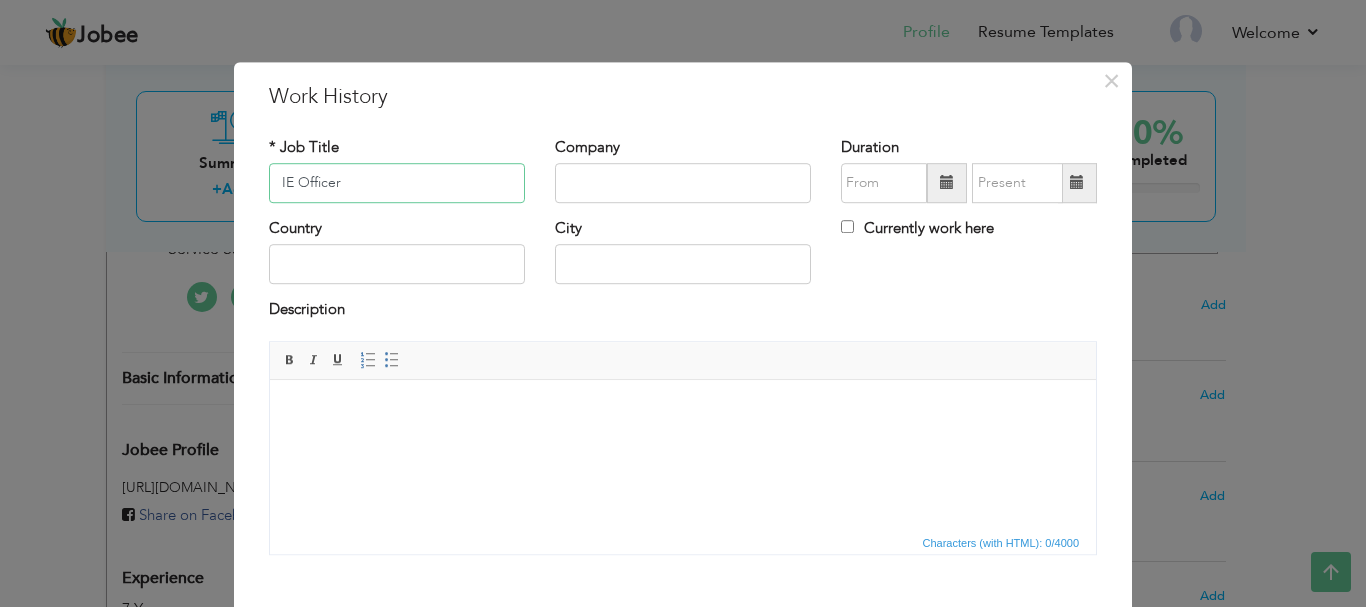 type on "IE Officer" 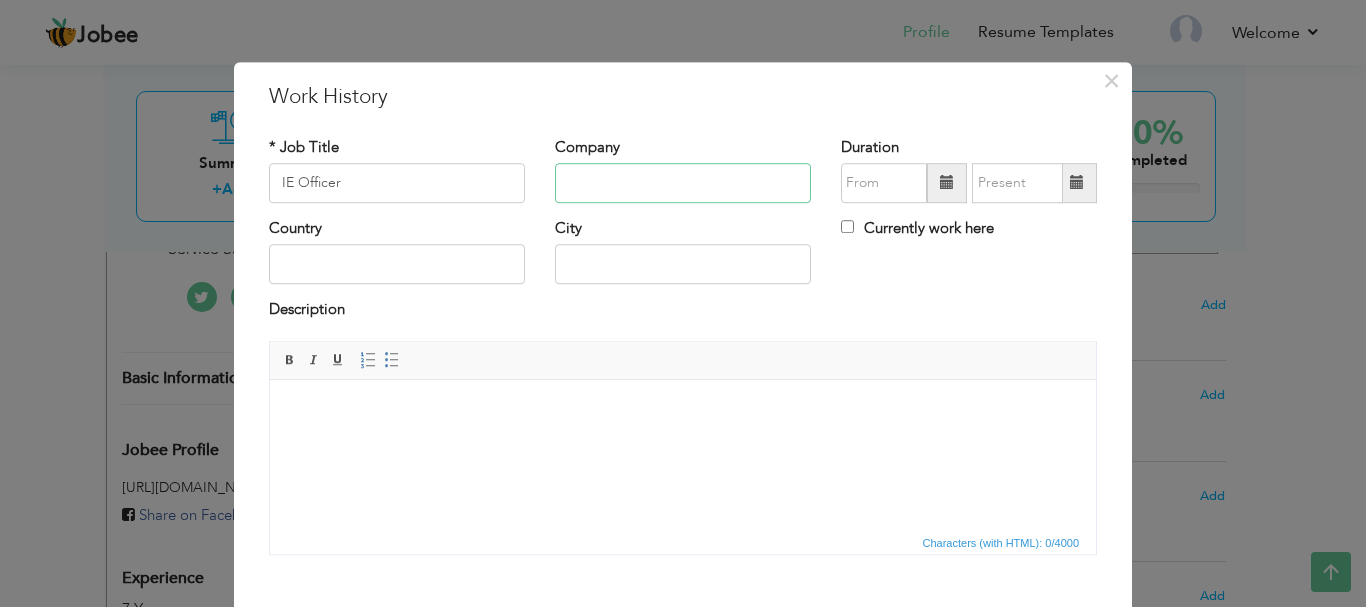 type on "q" 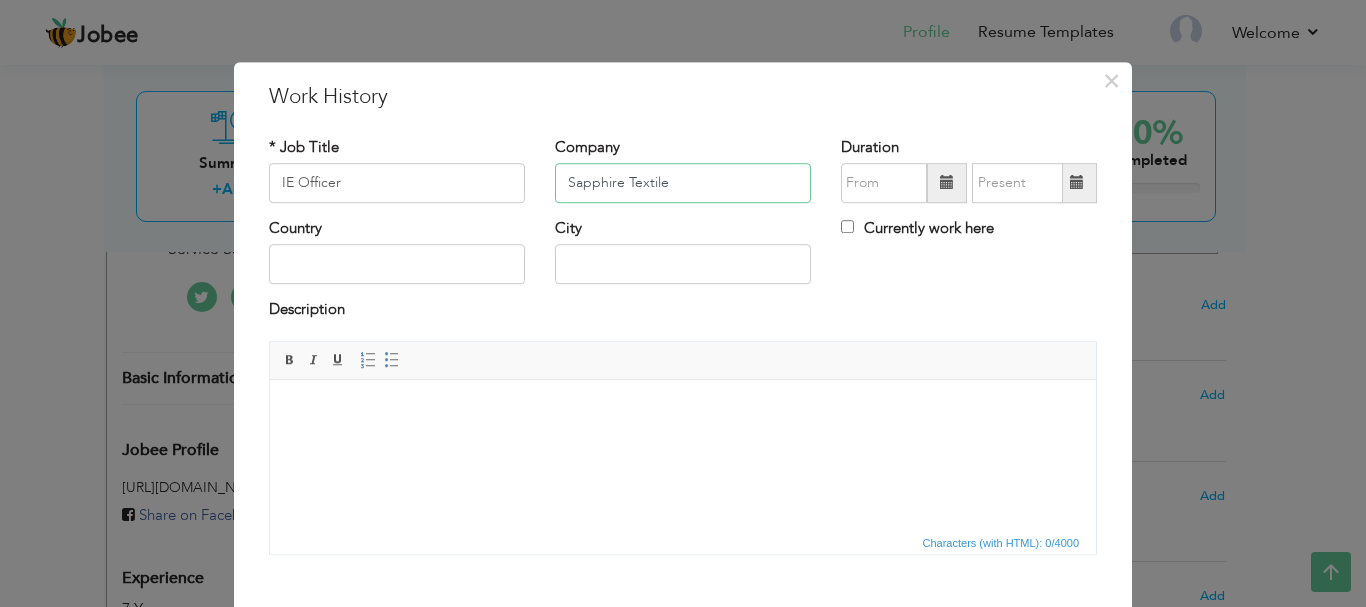 type on "Sapphire Textile" 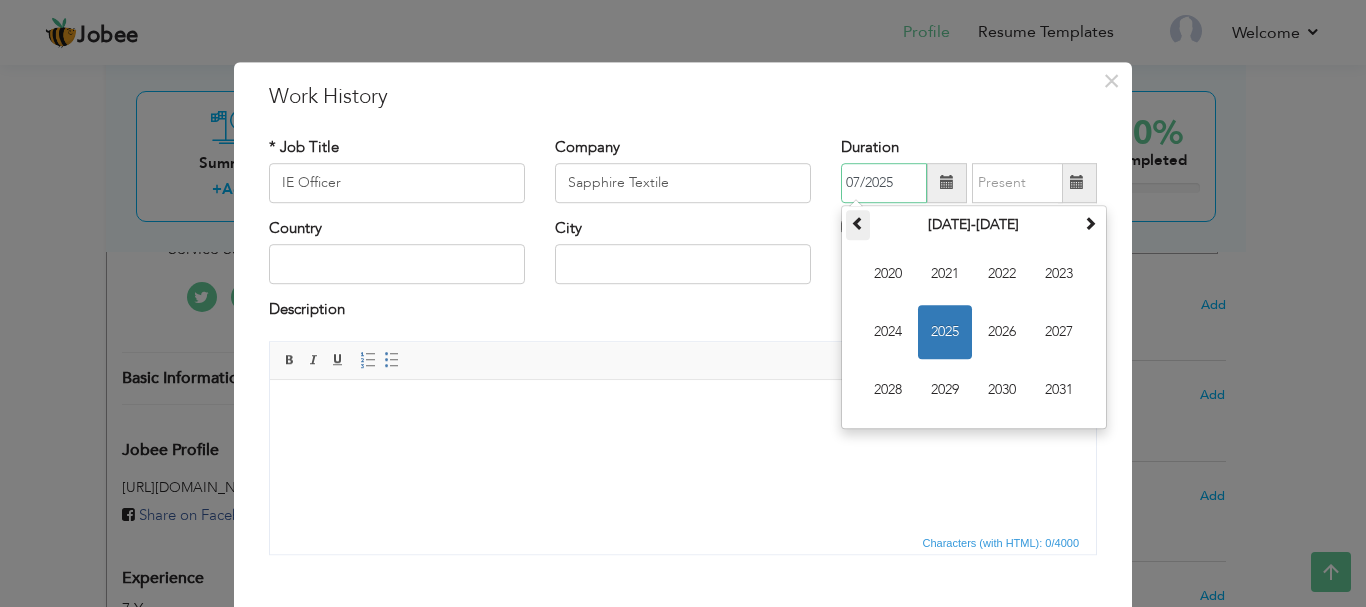 click at bounding box center (858, 223) 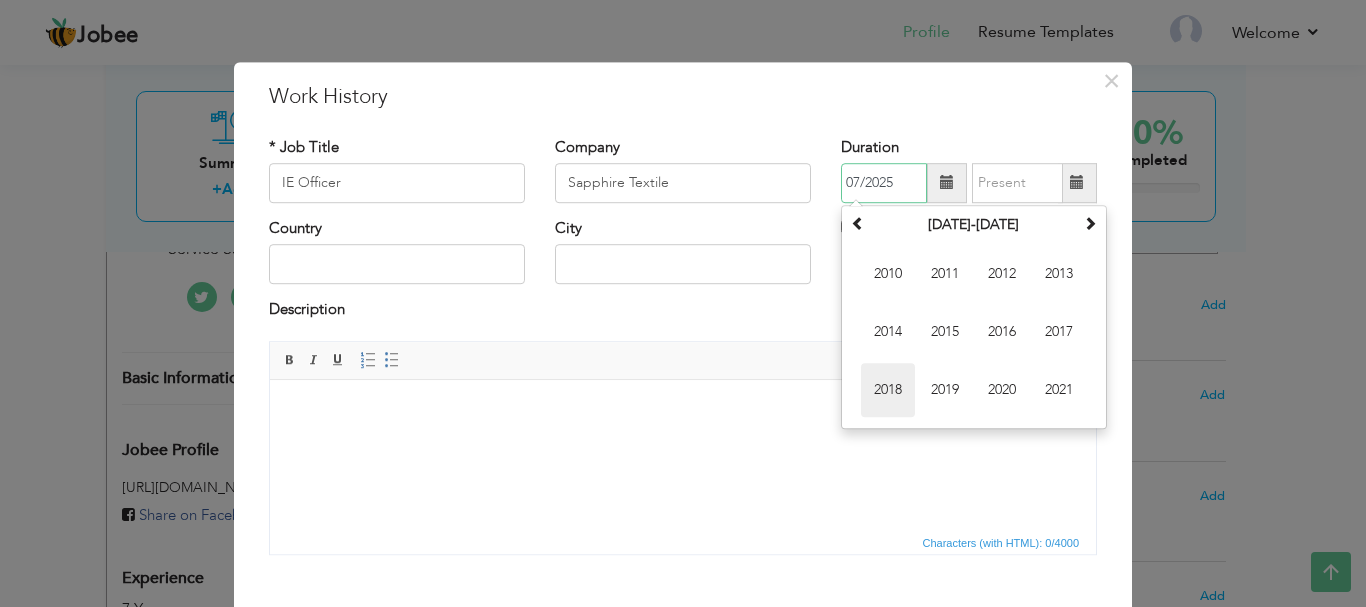 click on "2018" at bounding box center [888, 390] 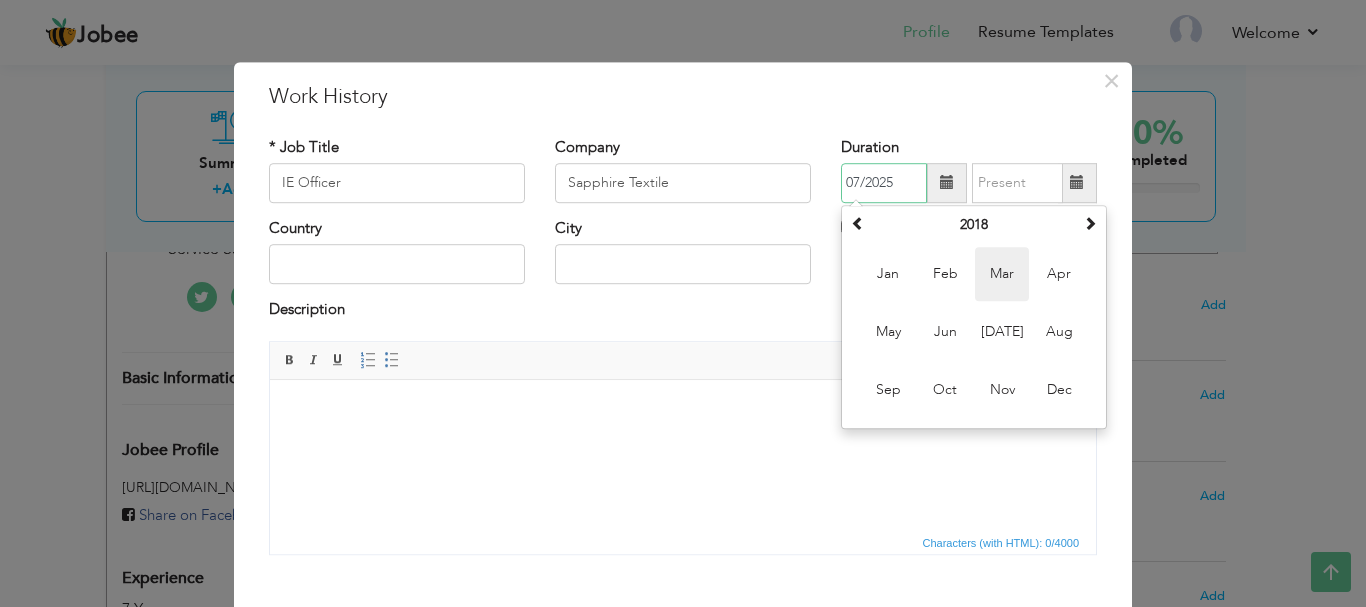 click on "Mar" at bounding box center [1002, 274] 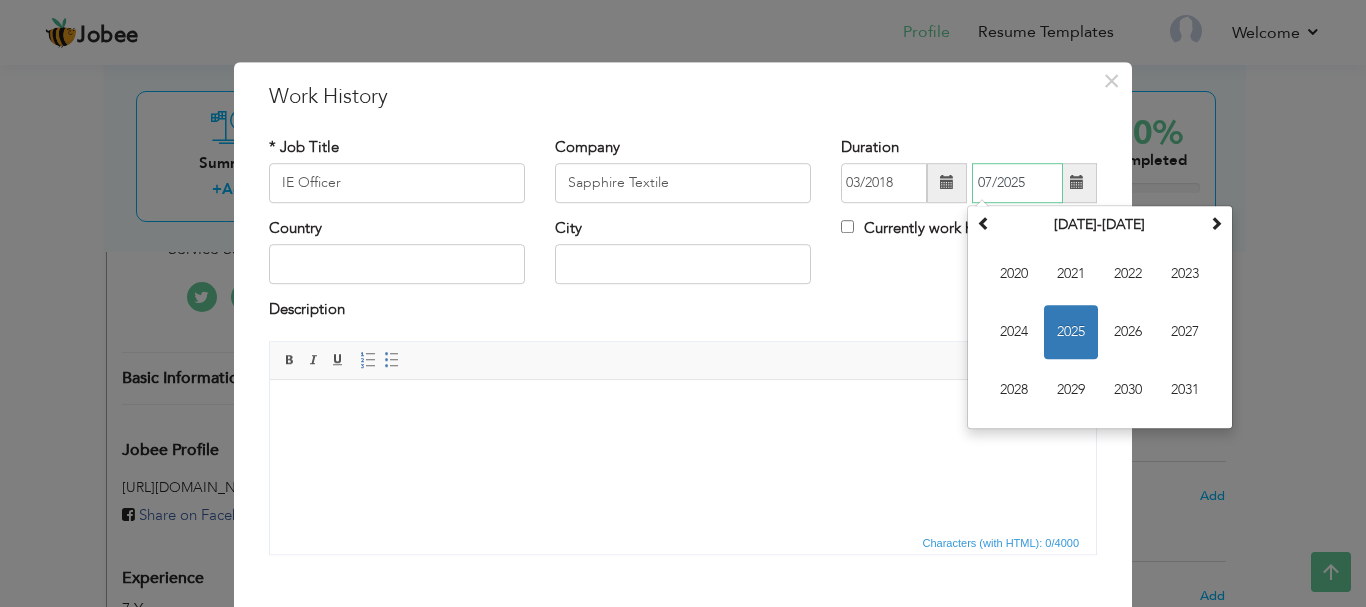 click on "07/2025" at bounding box center (1017, 183) 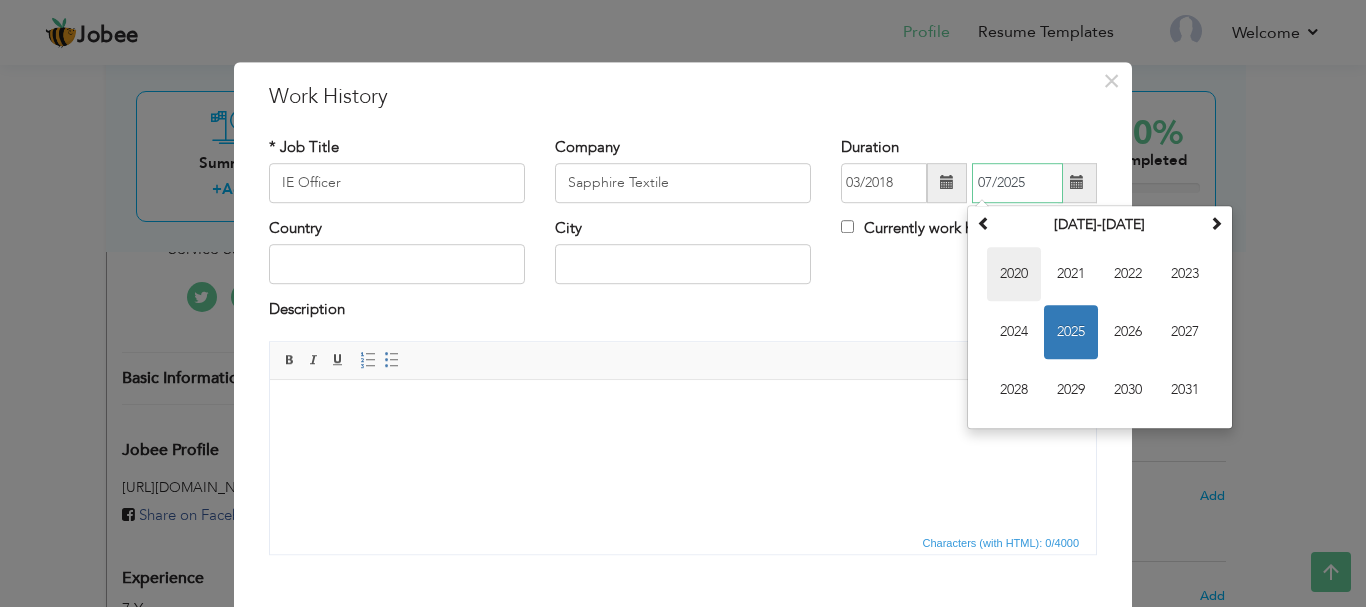 click on "2020" at bounding box center (1014, 274) 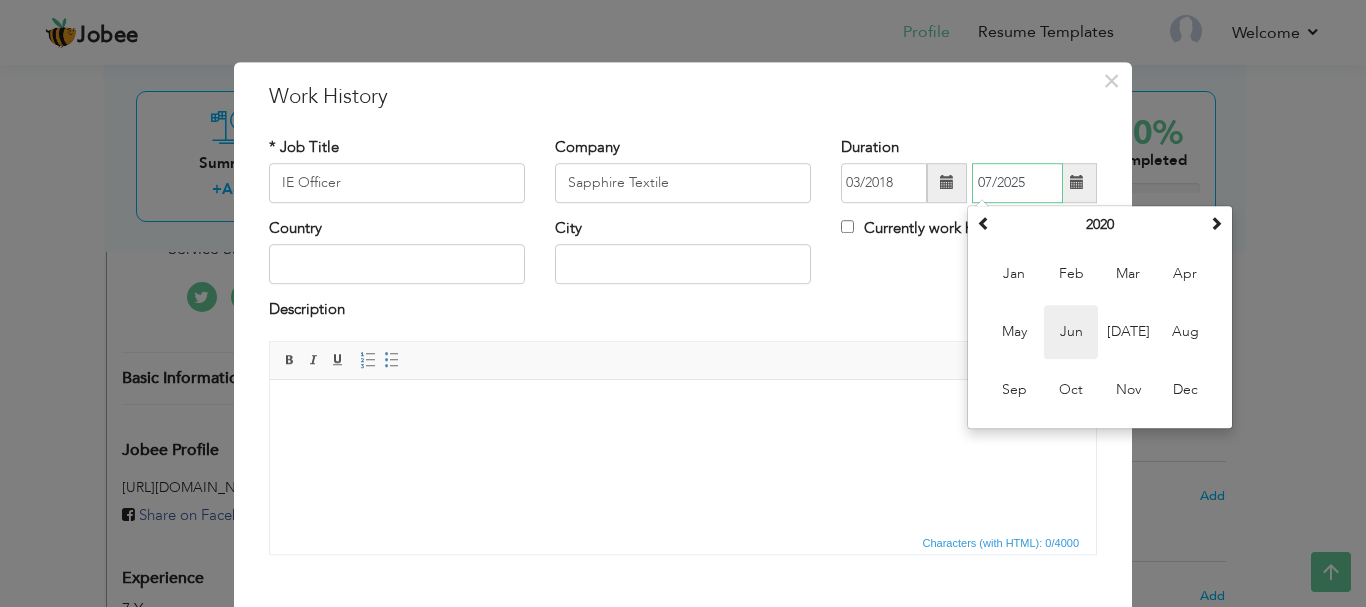 click on "Jun" at bounding box center [1071, 332] 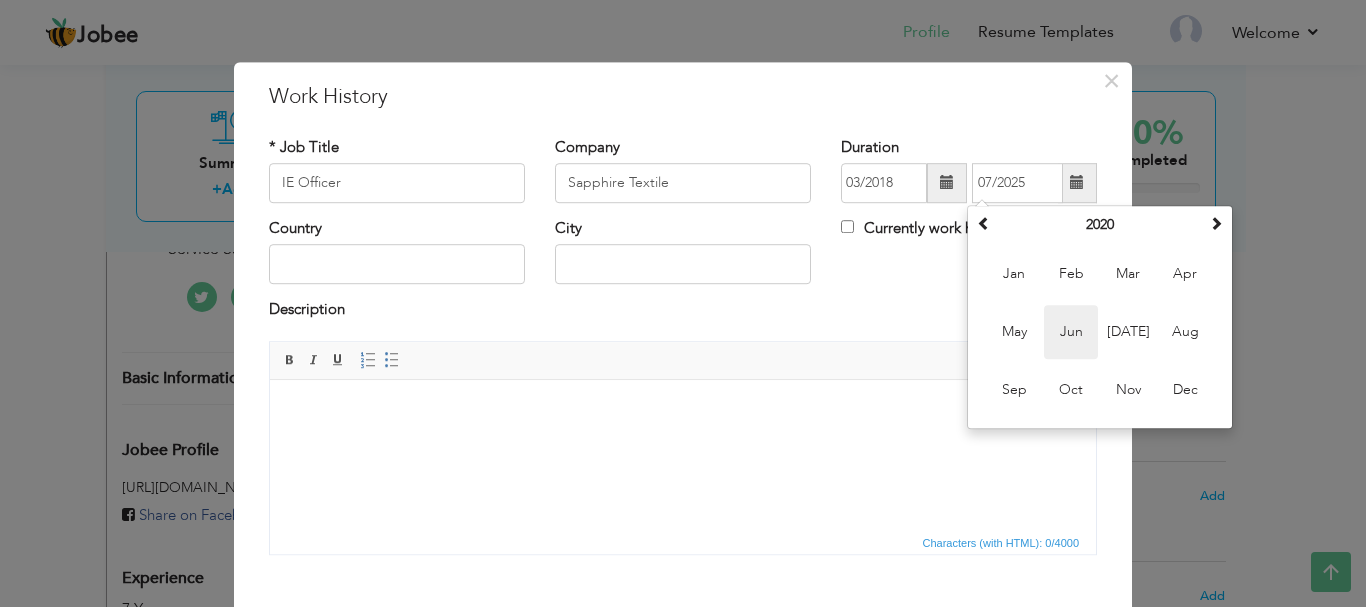 type on "06/2020" 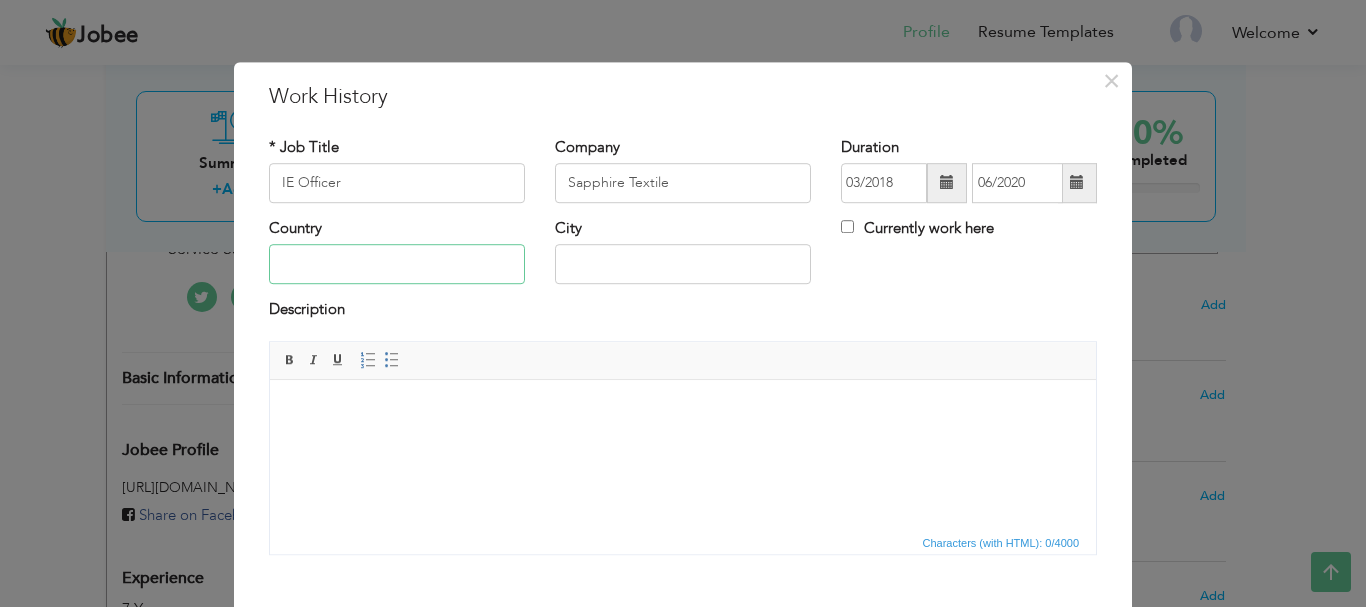 click at bounding box center (397, 265) 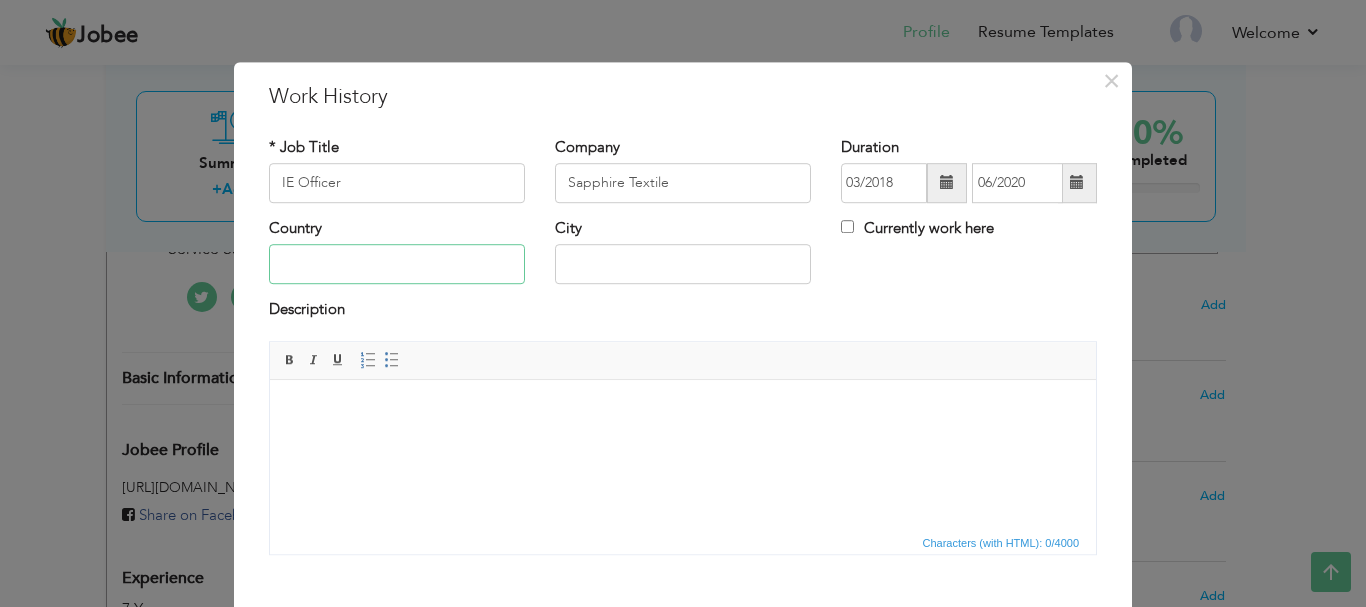 type on "[GEOGRAPHIC_DATA]" 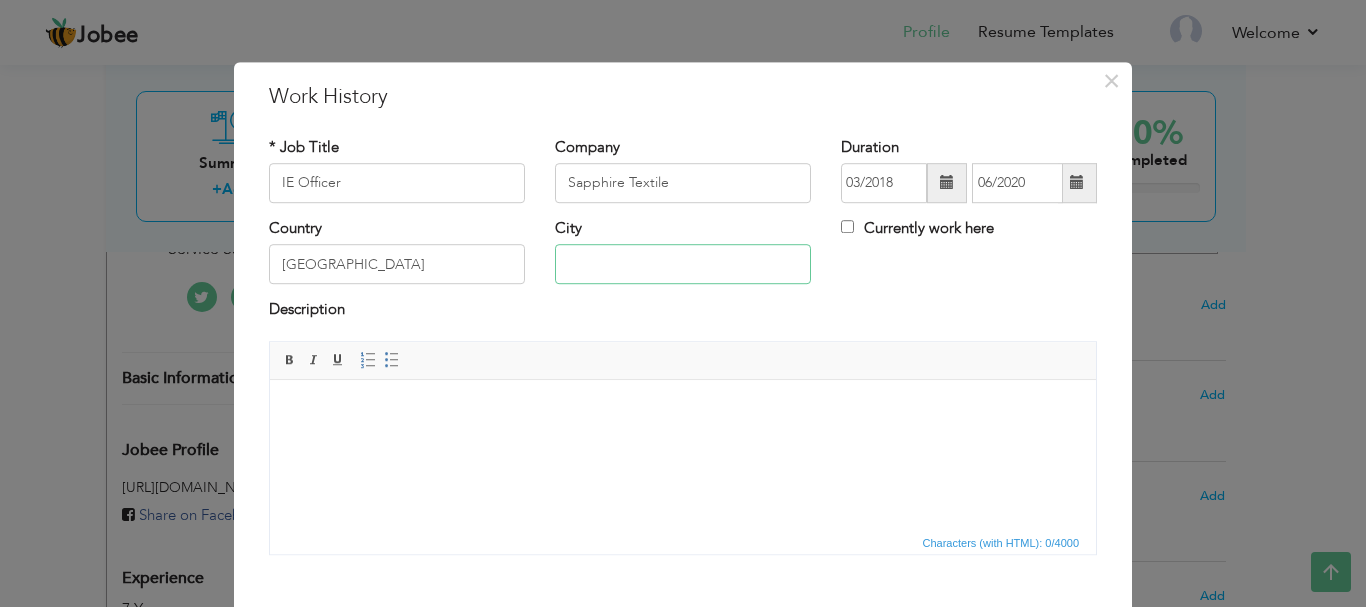 type on "[GEOGRAPHIC_DATA]" 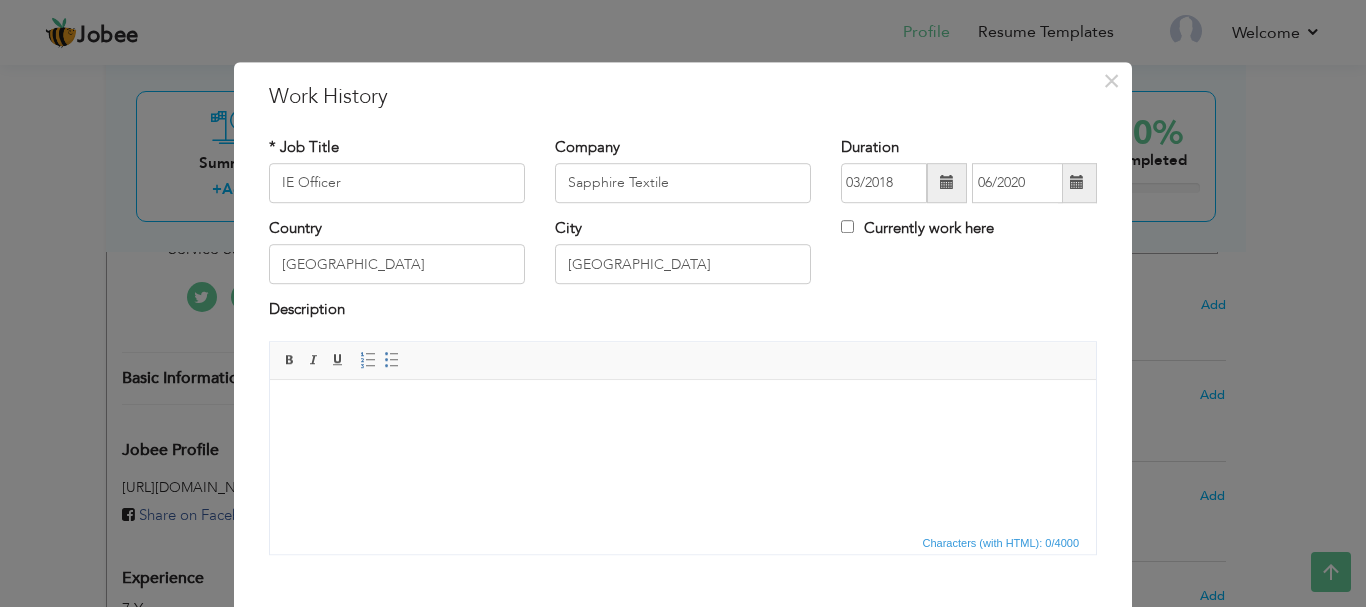 click at bounding box center [683, 409] 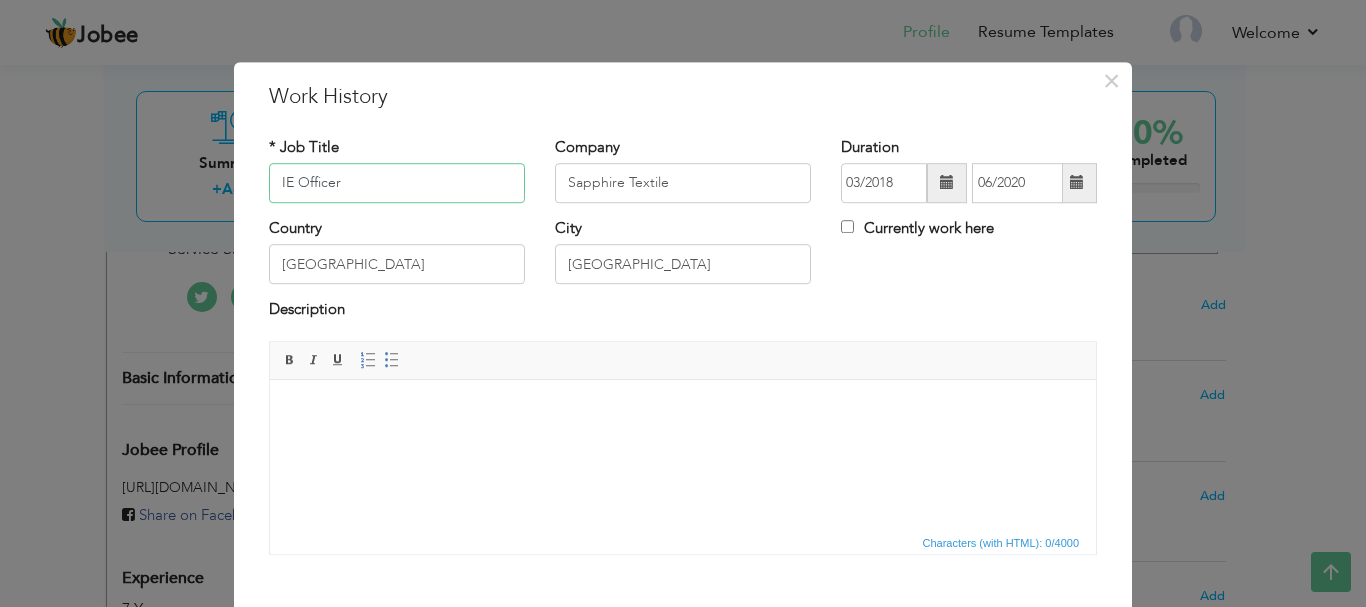 click on "IE Officer" at bounding box center [397, 183] 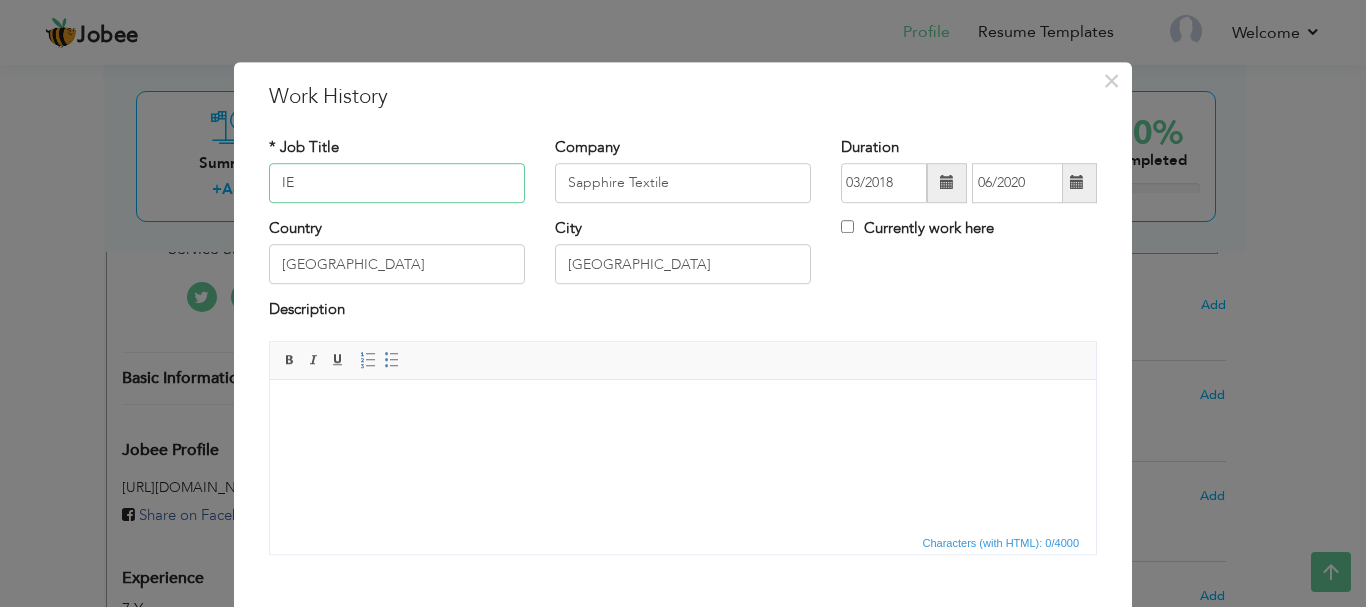 type on "I" 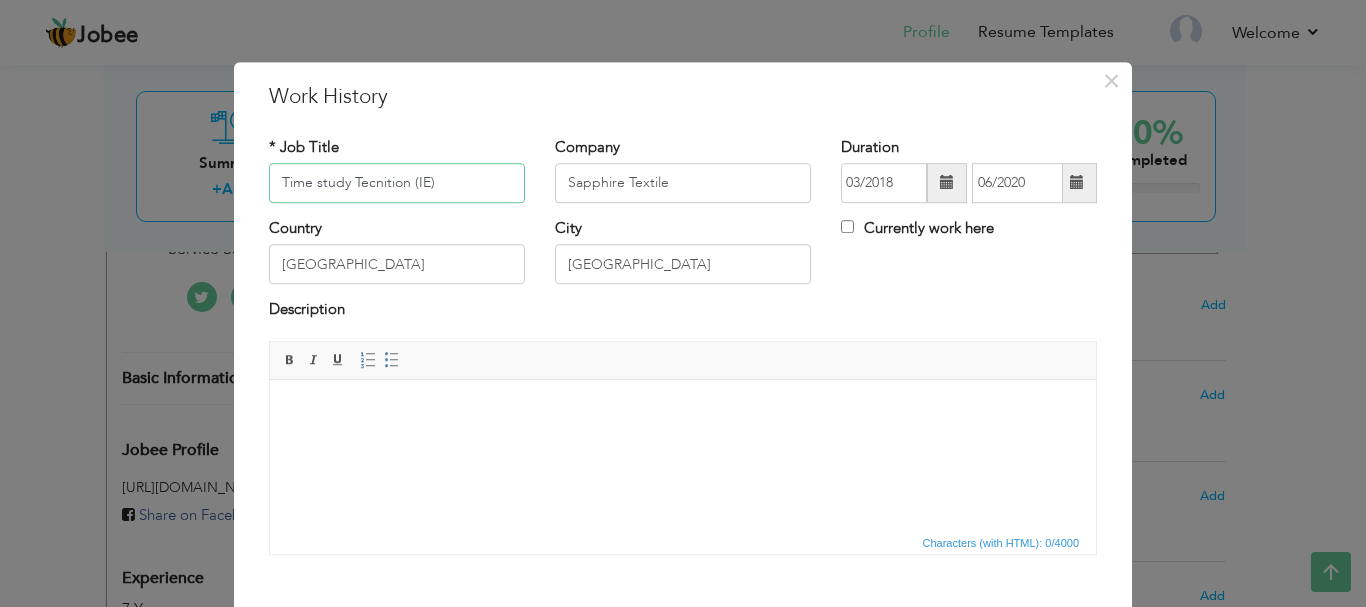 type on "Time study Tecnition (IE)" 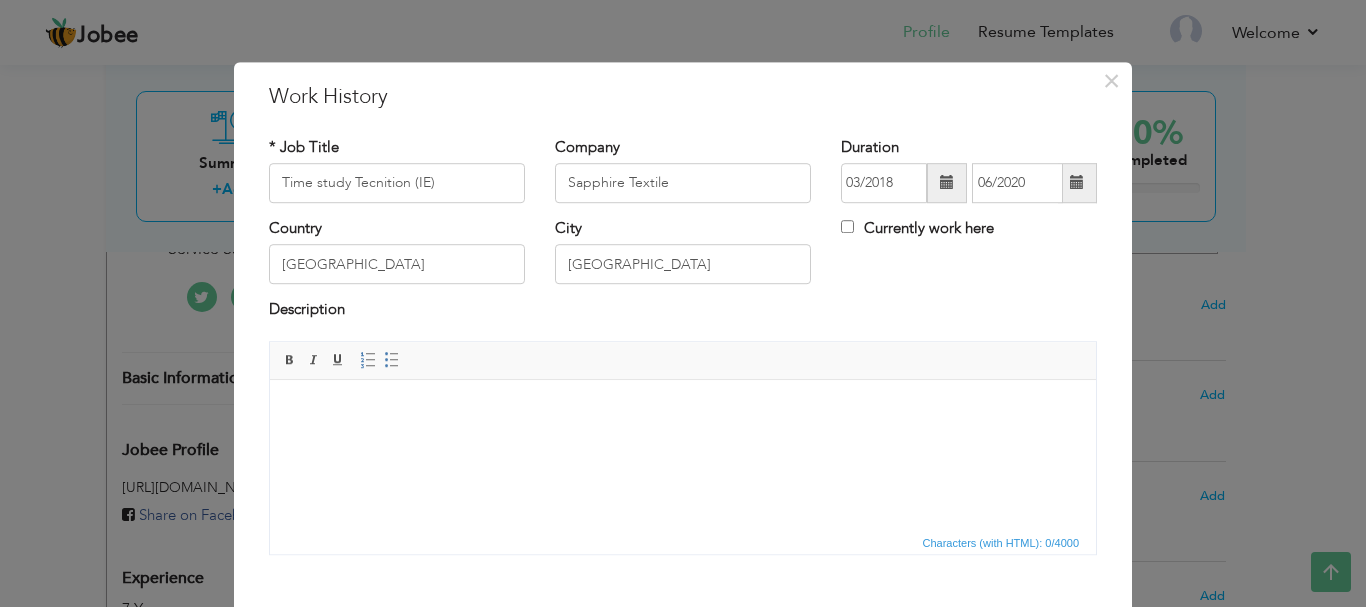 click at bounding box center (683, 409) 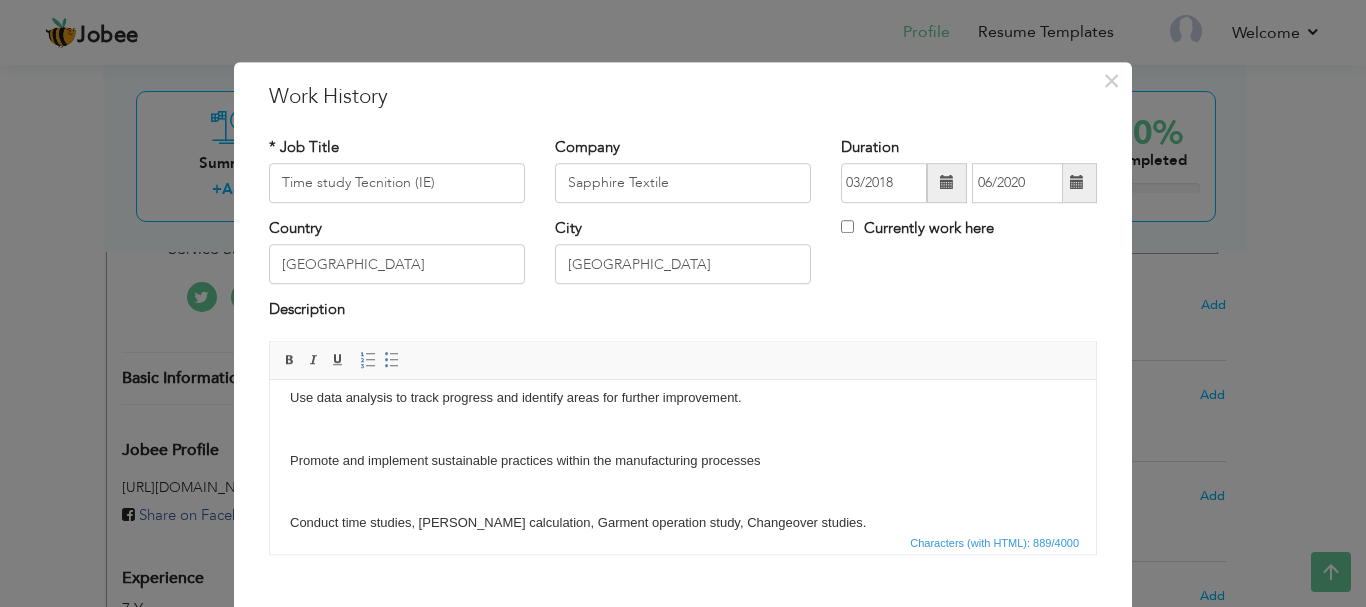 scroll, scrollTop: 387, scrollLeft: 0, axis: vertical 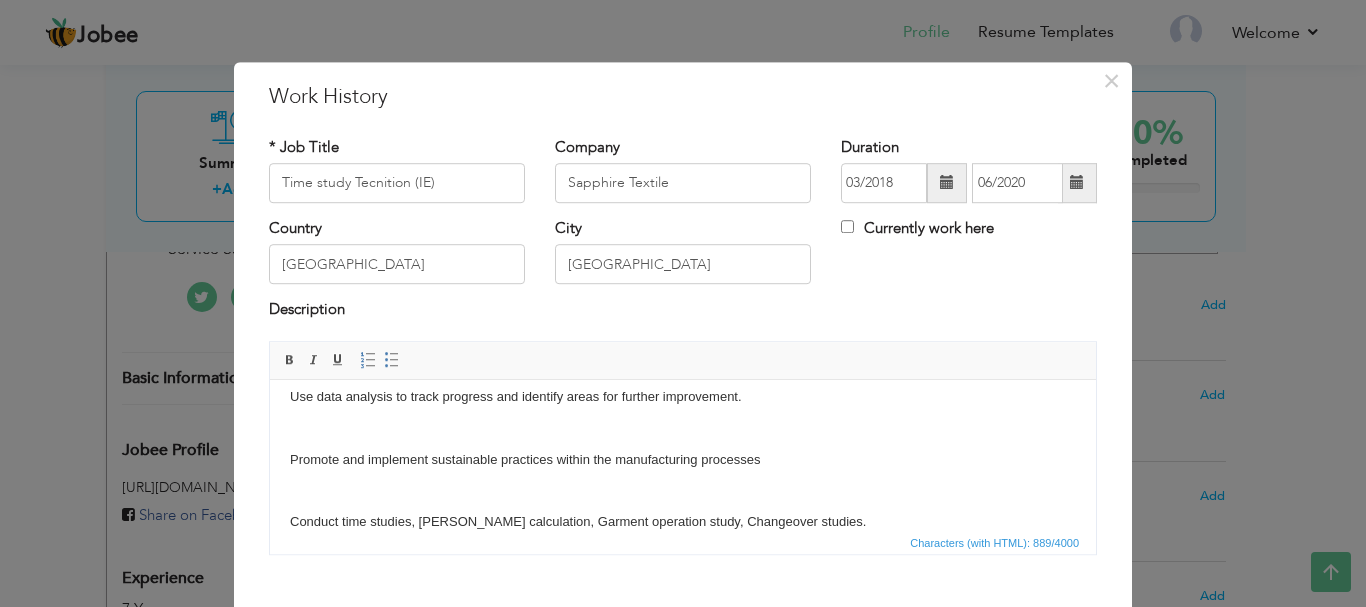 click on "Analyze and improve production processes to enhance efficiency and reduce waste. Develop and implement optimal factory layouts to maximize workflow and space utilization. Identify inefficiencies and implement lean methodologies (e.g., Kaizen, 5S, Value Stream Mapping). [PERSON_NAME] a culture of continuous improvement within the organization. Collect and analyze production data to identify trends and areas for improvement. Lead projects aimed at improving operational efficiency and implementing new technologies. Use data analysis to track progress and identify areas for further improvement. Promote and implement sustainable practices within the manufacturing processes Conduct time studies, [PERSON_NAME] calculation, Garment operation study, Changeover studies." at bounding box center (683, 272) 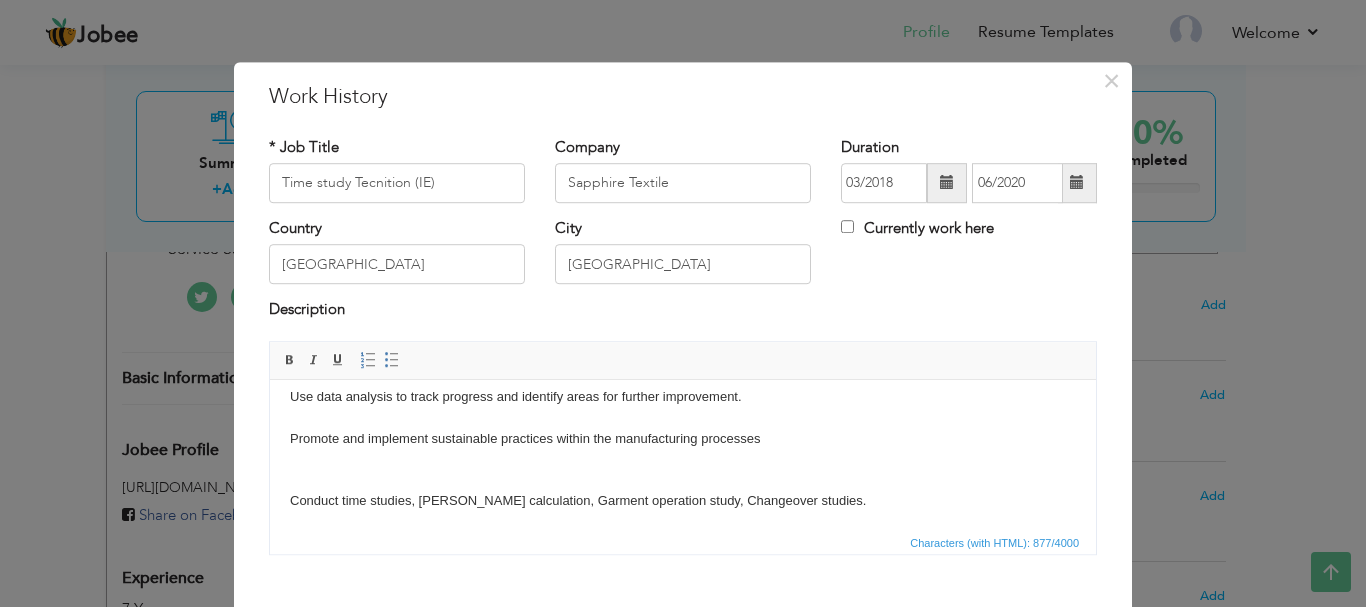 scroll, scrollTop: 368, scrollLeft: 0, axis: vertical 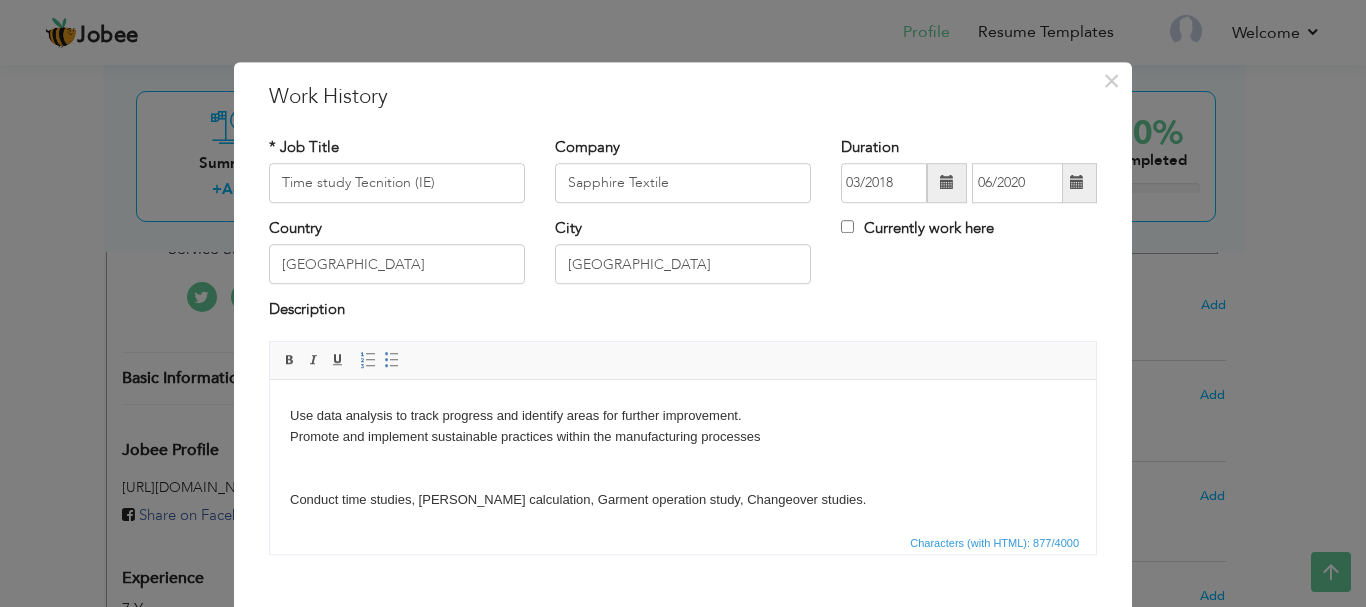 click on "Analyze and improve production processes to enhance efficiency and reduce waste. Develop and implement optimal factory layouts to maximize workflow and space utilization. Identify inefficiencies and implement lean methodologies (e.g., Kaizen, 5S, Value Stream Mapping). [PERSON_NAME] a culture of continuous improvement within the organization. Collect and analyze production data to identify trends and areas for improvement. Lead projects aimed at improving operational efficiency and implementing new technologies. Use data analysis to track progress and identify areas for further improvement. Promote and implement sustainable practices within the manufacturing processes Conduct time studies, [PERSON_NAME] calculation, Garment operation study, Changeover studies." at bounding box center (683, 270) 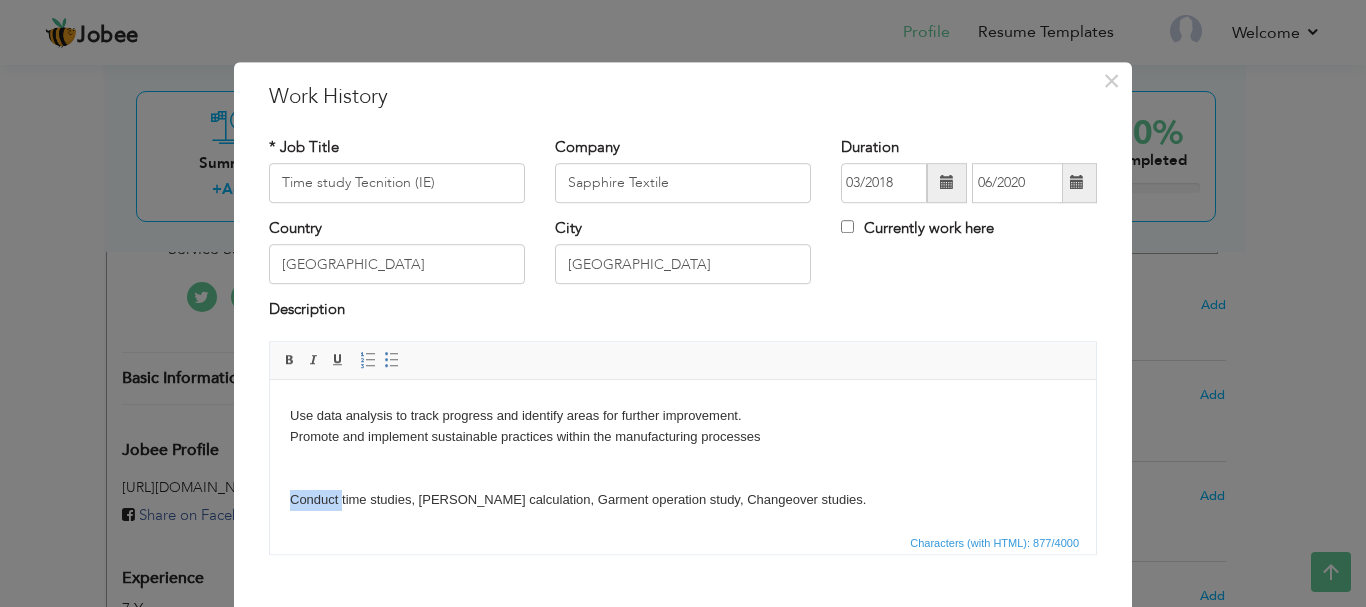 click on "Analyze and improve production processes to enhance efficiency and reduce waste. Develop and implement optimal factory layouts to maximize workflow and space utilization. Identify inefficiencies and implement lean methodologies (e.g., Kaizen, 5S, Value Stream Mapping). [PERSON_NAME] a culture of continuous improvement within the organization. Collect and analyze production data to identify trends and areas for improvement. Lead projects aimed at improving operational efficiency and implementing new technologies. Use data analysis to track progress and identify areas for further improvement. Promote and implement sustainable practices within the manufacturing processes Conduct time studies, [PERSON_NAME] calculation, Garment operation study, Changeover studies." at bounding box center (683, 270) 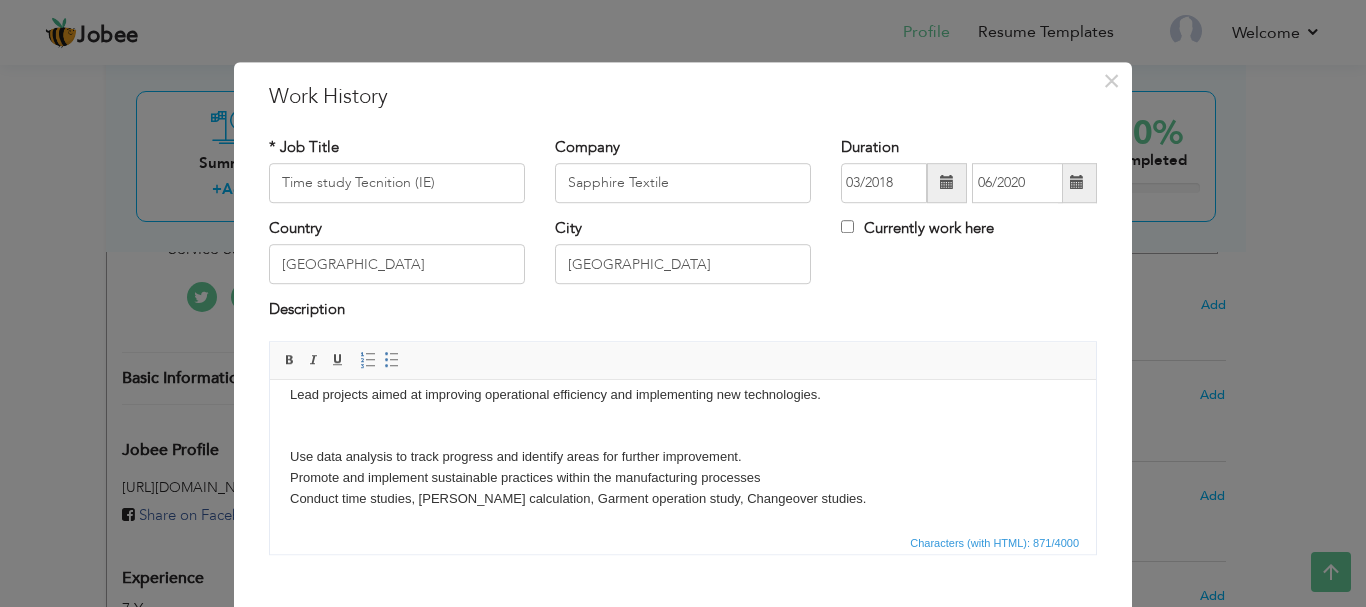 scroll, scrollTop: 327, scrollLeft: 0, axis: vertical 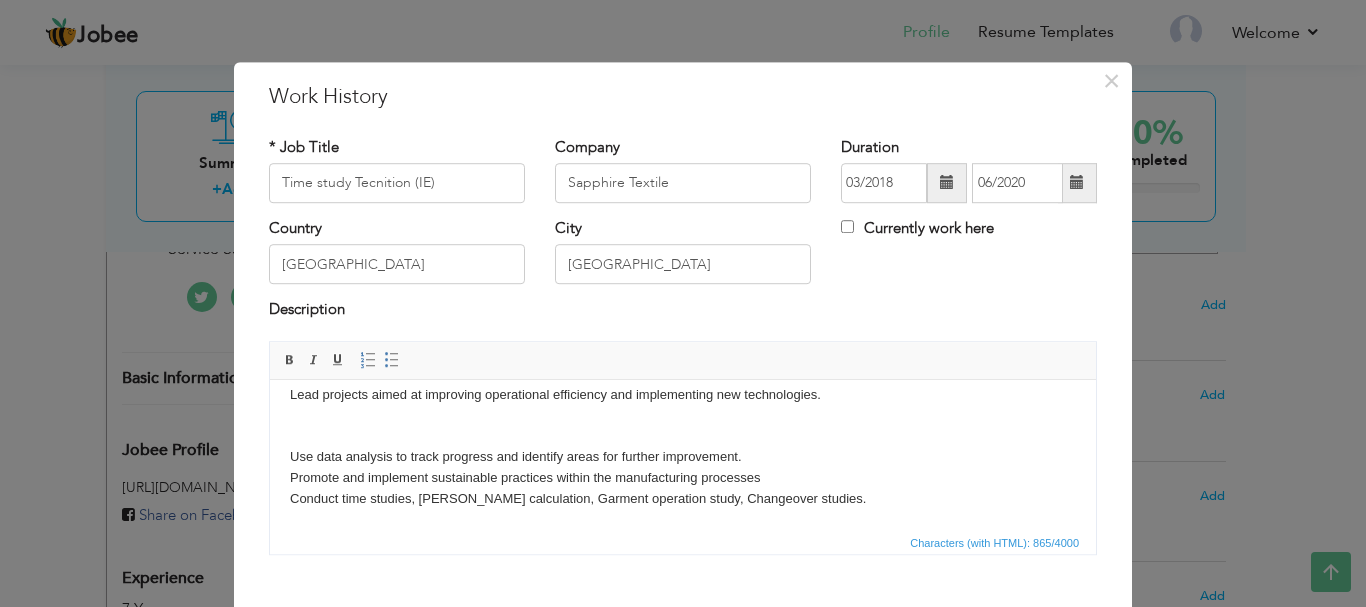 click on "Analyze and improve production processes to enhance efficiency and reduce waste. Develop and implement optimal factory layouts to maximize workflow and space utilization. Identify inefficiencies and implement lean methodologies (e.g., Kaizen, 5S, Value Stream Mapping). [PERSON_NAME] a culture of continuous improvement within the organization. Collect and analyze production data to identify trends and areas for improvement. Lead projects aimed at improving operational efficiency and implementing new technologies. Use data analysis to track progress and identify areas for further improvement. Promote and implement sustainable practices within the manufacturing processes Conduct time studies, [PERSON_NAME] calculation, Garment operation study, Changeover studies." at bounding box center [683, 290] 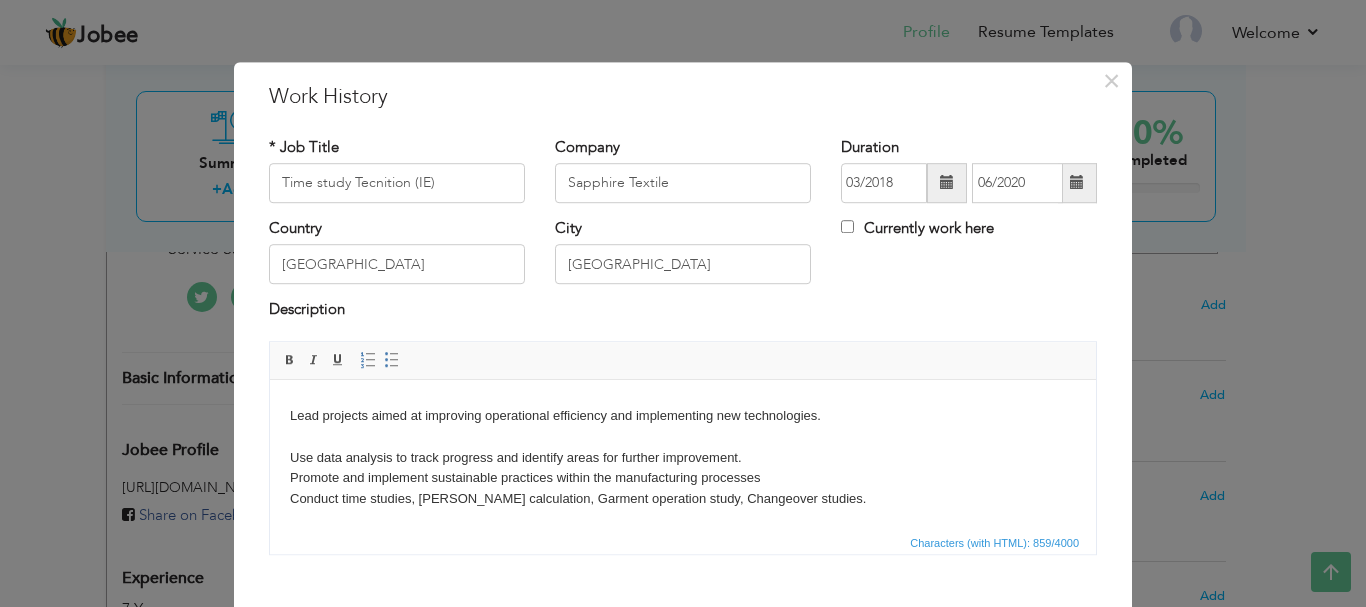 scroll, scrollTop: 285, scrollLeft: 0, axis: vertical 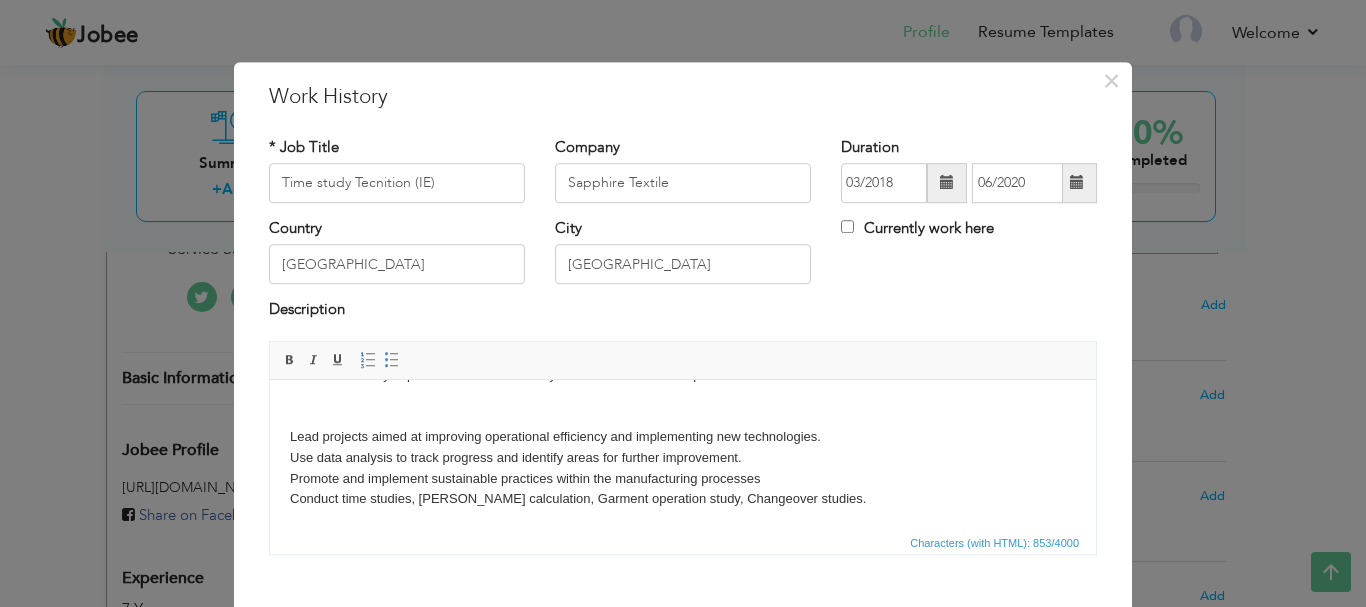 click on "Analyze and improve production processes to enhance efficiency and reduce waste. Develop and implement optimal factory layouts to maximize workflow and space utilization. Identify inefficiencies and implement lean methodologies (e.g., Kaizen, 5S, Value Stream Mapping). [PERSON_NAME] a culture of continuous improvement within the organization. Collect and analyze production data to identify trends and areas for improvement. Lead projects aimed at improving operational efficiency and implementing new technologies. Use data analysis to track progress and identify areas for further improvement. Promote and implement sustainable practices within the manufacturing processes Conduct time studies, [PERSON_NAME] calculation, Garment operation study, Changeover studies." at bounding box center [683, 311] 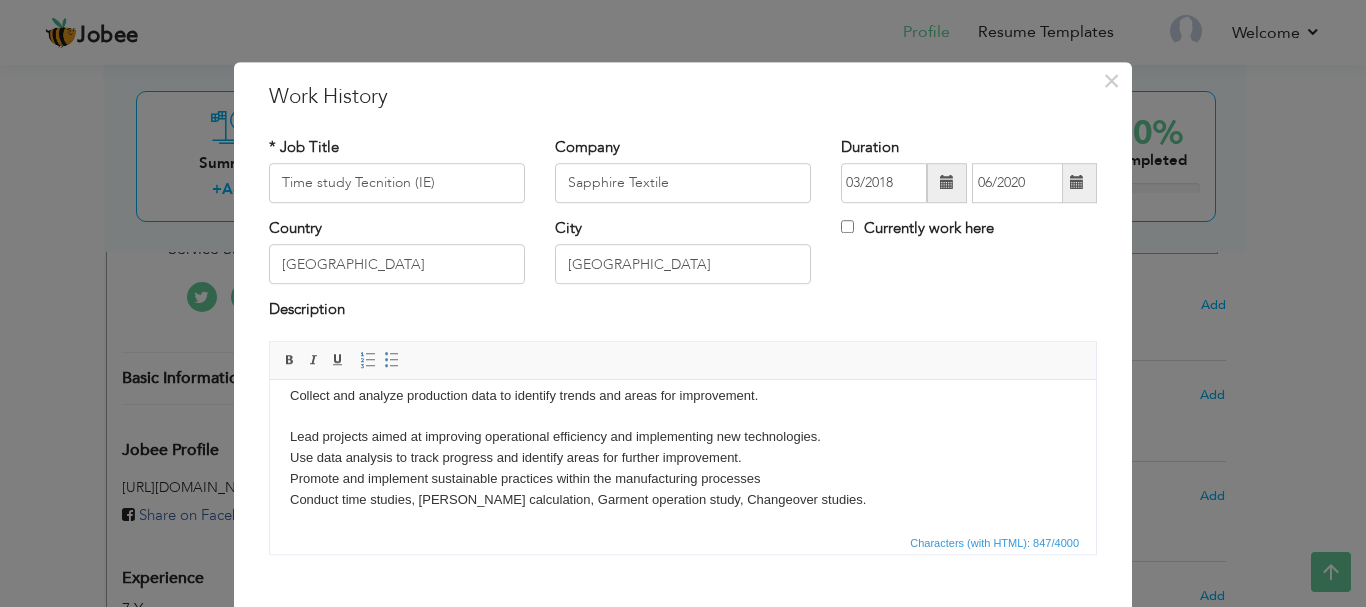 scroll, scrollTop: 244, scrollLeft: 0, axis: vertical 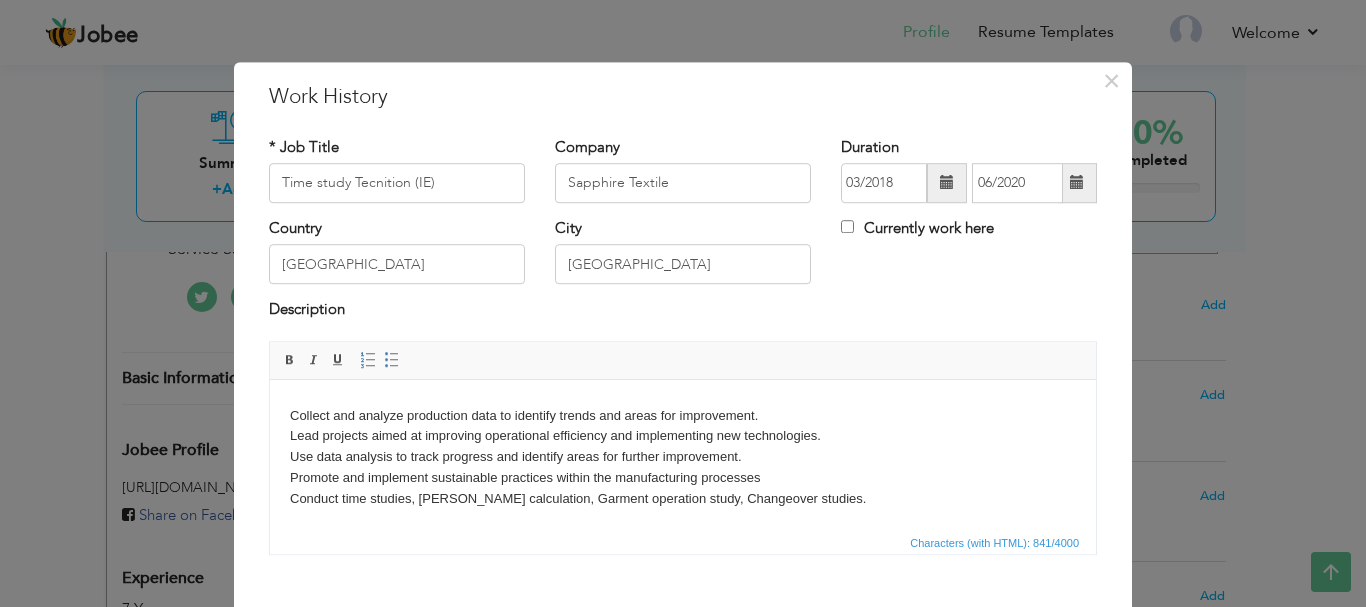 click on "Analyze and improve production processes to enhance efficiency and reduce waste. Develop and implement optimal factory layouts to maximize workflow and space utilization. Identify inefficiencies and implement lean methodologies (e.g., Kaizen, 5S, Value Stream Mapping). [PERSON_NAME] a culture of continuous improvement within the organization. Collect and analyze production data to identify trends and areas for improvement. Lead projects aimed at improving operational efficiency and implementing new technologies. Use data analysis to track progress and identify areas for further improvement. Promote and implement sustainable practices within the manufacturing processes Conduct time studies, [PERSON_NAME] calculation, Garment operation study, Changeover studies." at bounding box center (683, 332) 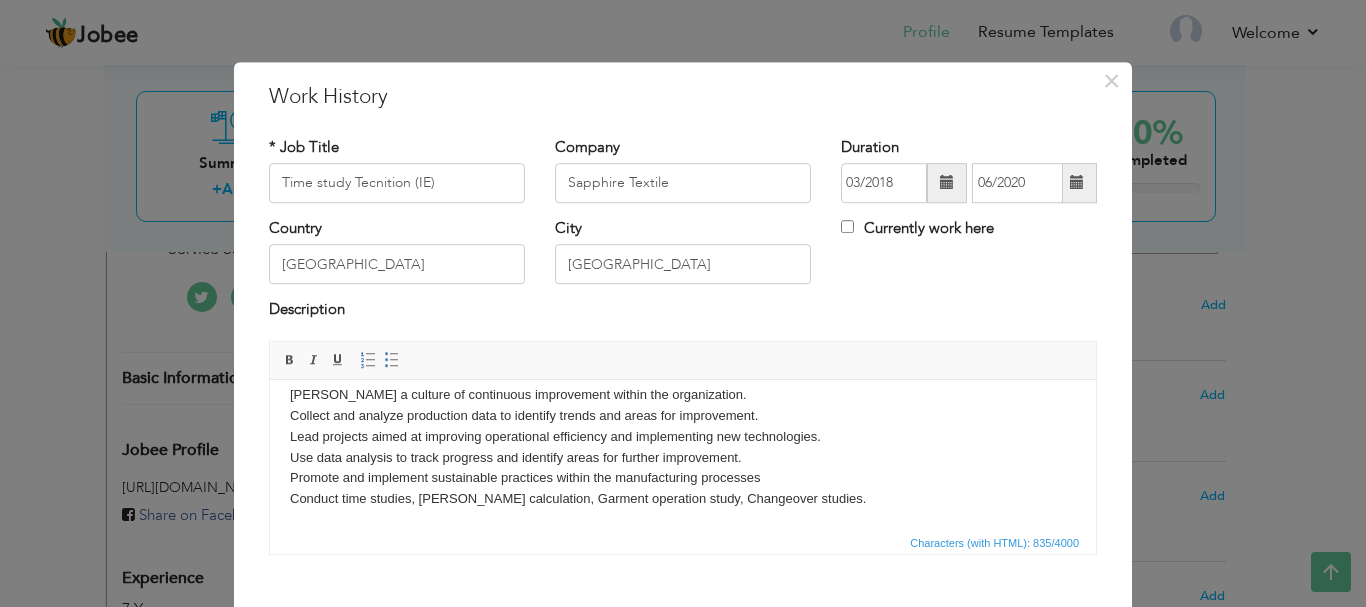 scroll, scrollTop: 202, scrollLeft: 0, axis: vertical 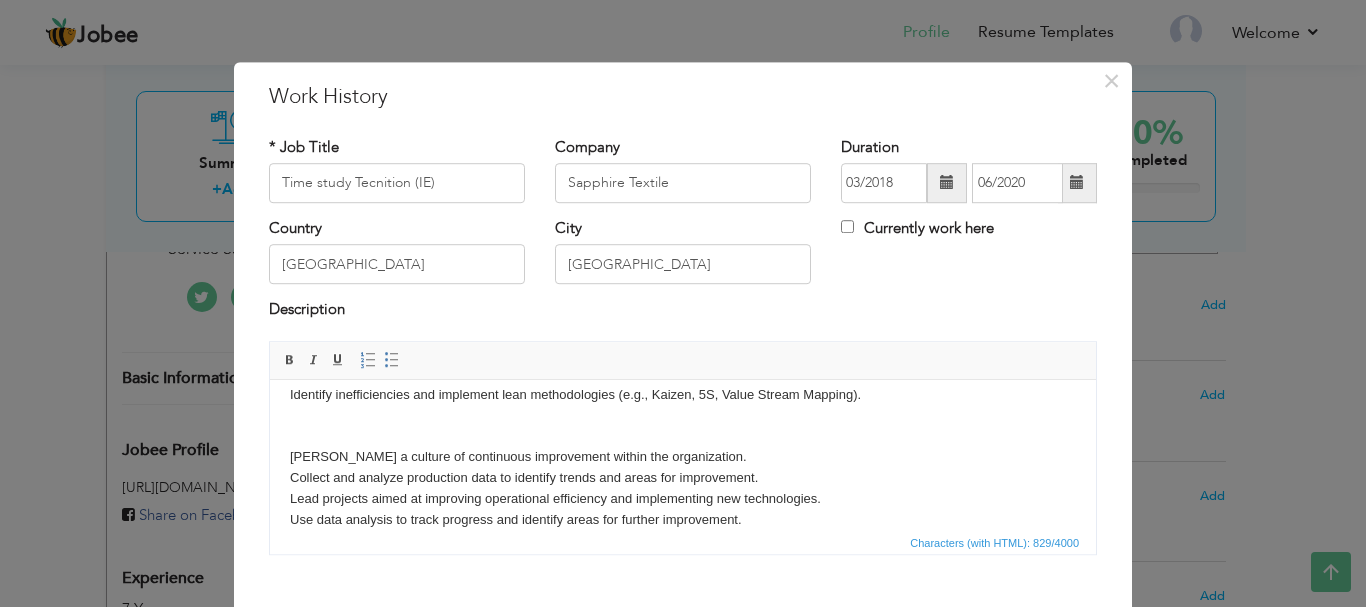 click on "Analyze and improve production processes to enhance efficiency and reduce waste. Develop and implement optimal factory layouts to maximize workflow and space utilization. Identify inefficiencies and implement lean methodologies (e.g., Kaizen, 5S, Value Stream Mapping). [PERSON_NAME] a culture of continuous improvement within the organization. Collect and analyze production data to identify trends and areas for improvement. Lead projects aimed at improving operational efficiency and implementing new technologies. Use data analysis to track progress and identify areas for further improvement. Promote and implement sustainable practices within the manufacturing processes Conduct time studies, [PERSON_NAME] calculation, Garment operation study, Changeover studies." at bounding box center (683, 415) 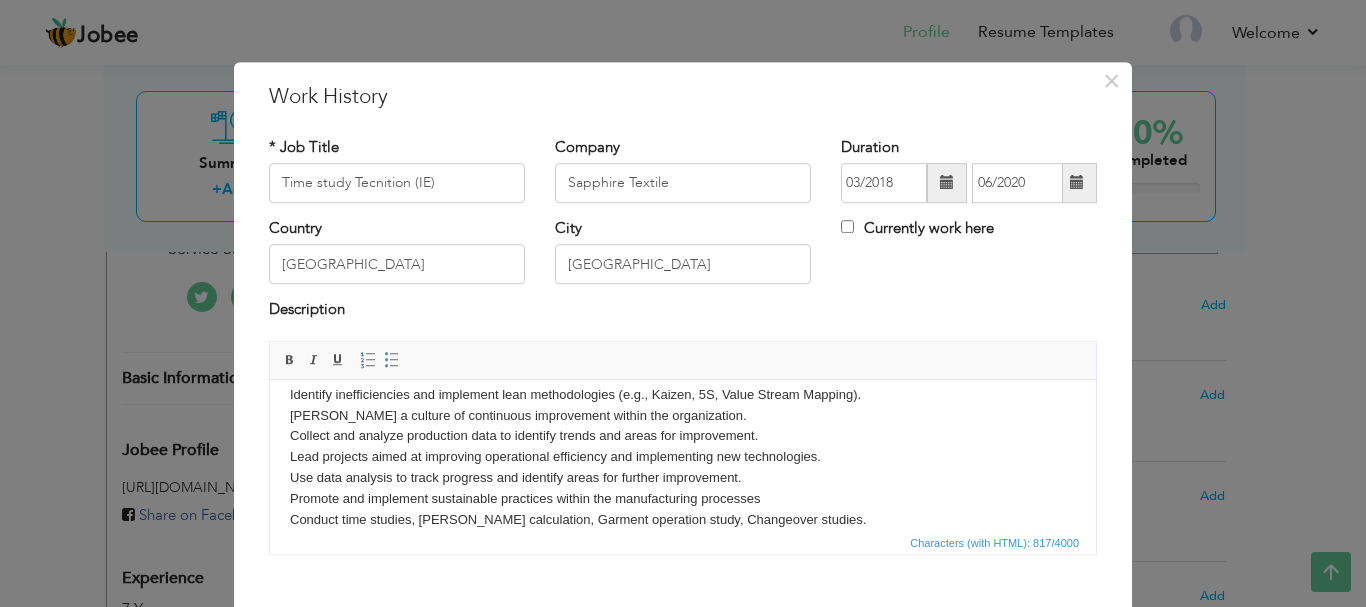 drag, startPoint x: 1364, startPoint y: 848, endPoint x: 1084, endPoint y: 455, distance: 482.5443 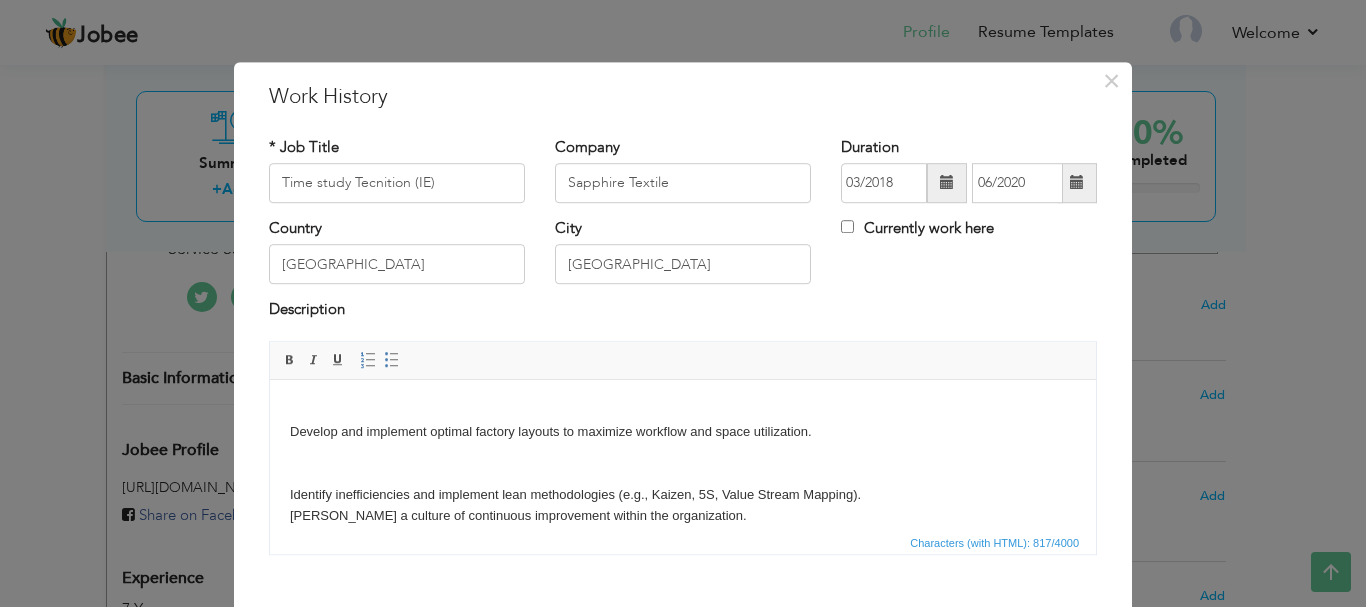 scroll, scrollTop: 61, scrollLeft: 0, axis: vertical 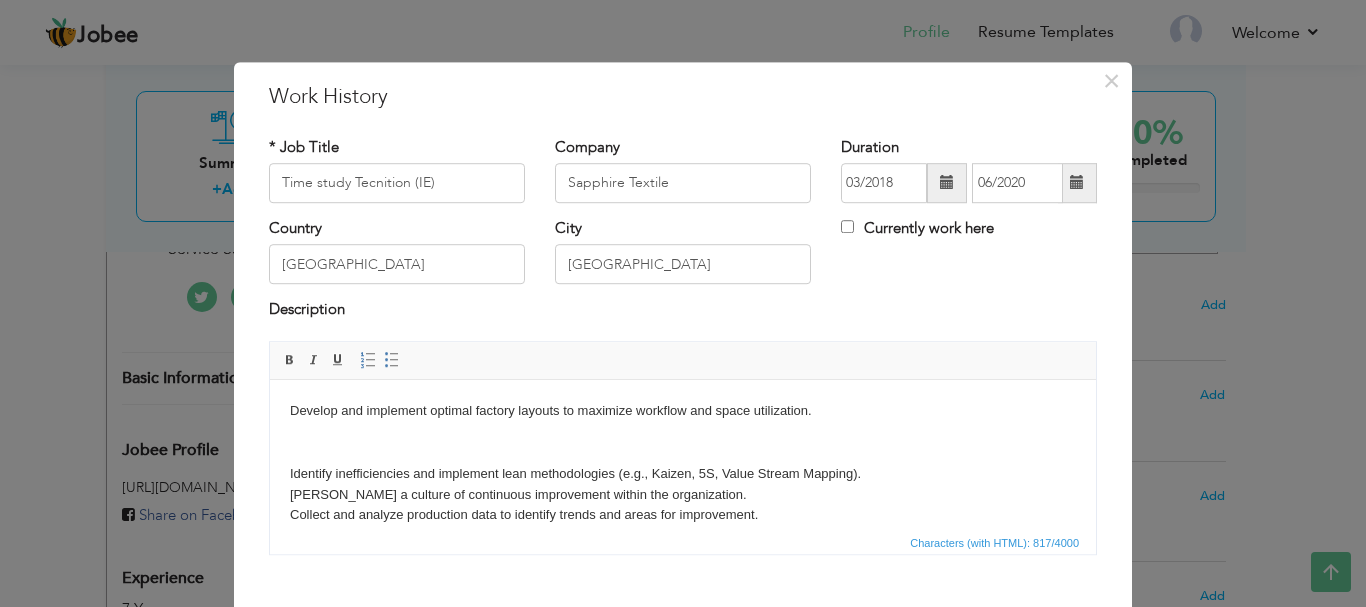 click on "Analyze and improve production processes to enhance efficiency and reduce waste. Develop and implement optimal factory layouts to maximize workflow and space utilization. Identify inefficiencies and implement lean methodologies (e.g., Kaizen, 5S, Value Stream Mapping). [PERSON_NAME] a culture of continuous improvement within the organization. Collect and analyze production data to identify trends and areas for improvement. Lead projects aimed at improving operational efficiency and implementing new technologies. Use data analysis to track progress and identify areas for further improvement. Promote and implement sustainable practices within the manufacturing processes Conduct time studies, [PERSON_NAME] calculation, Garment operation study, Changeover studies." at bounding box center (683, 473) 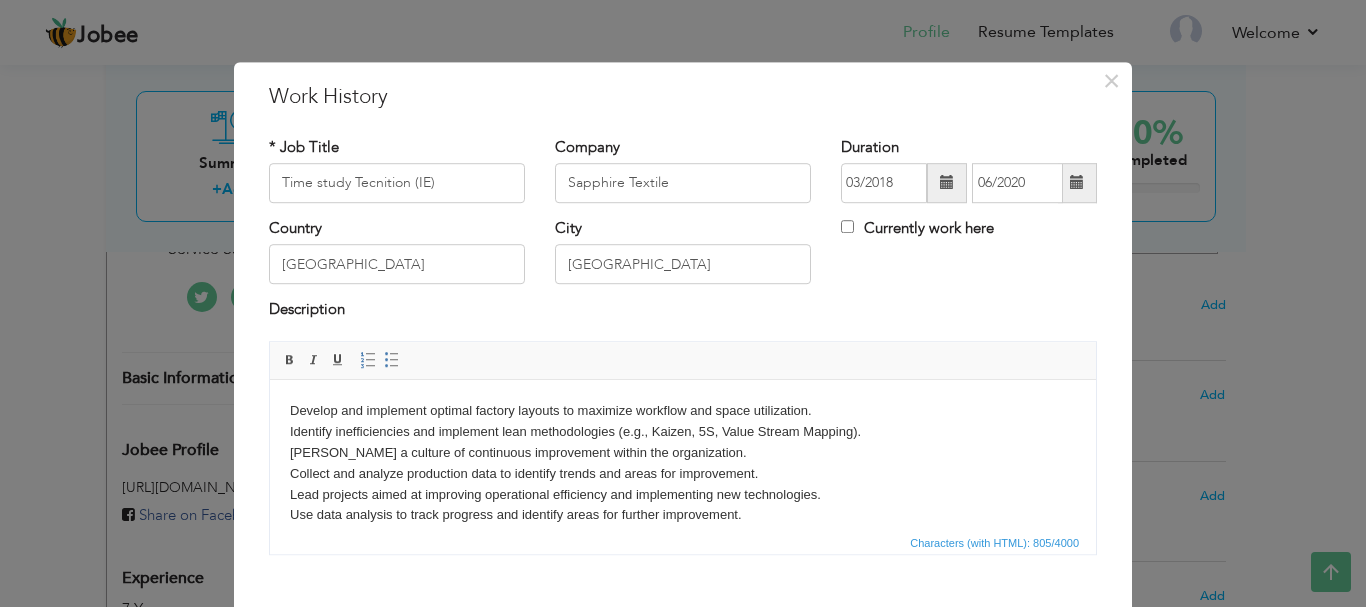 scroll, scrollTop: 0, scrollLeft: 0, axis: both 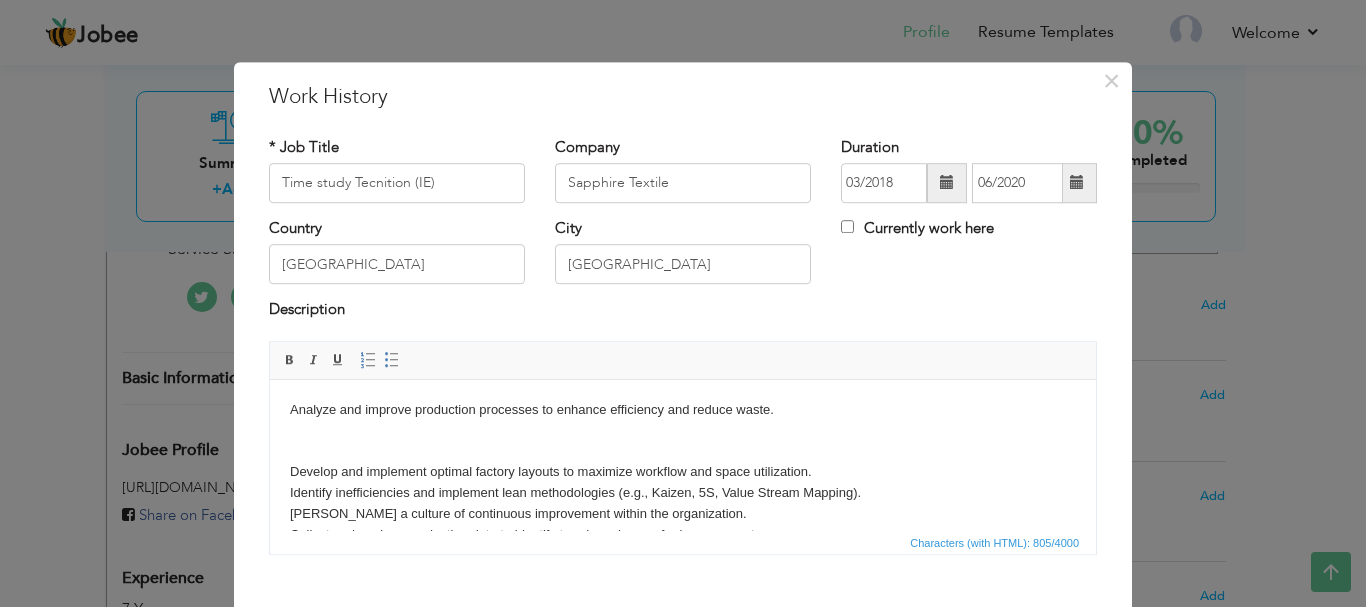 click on "Analyze and improve production processes to enhance efficiency and reduce waste. Develop and implement optimal factory layouts to maximize workflow and space utilization. Identify inefficiencies and implement lean methodologies (e.g., Kaizen, 5S, Value Stream Mapping). [PERSON_NAME] a culture of continuous improvement within the organization. Collect and analyze production data to identify trends and areas for improvement. Lead projects aimed at improving operational efficiency and implementing new technologies. Use data analysis to track progress and identify areas for further improvement. Promote and implement sustainable practices within the manufacturing processes Conduct time studies, [PERSON_NAME] calculation, Garment operation study, Changeover studies." at bounding box center [683, 513] 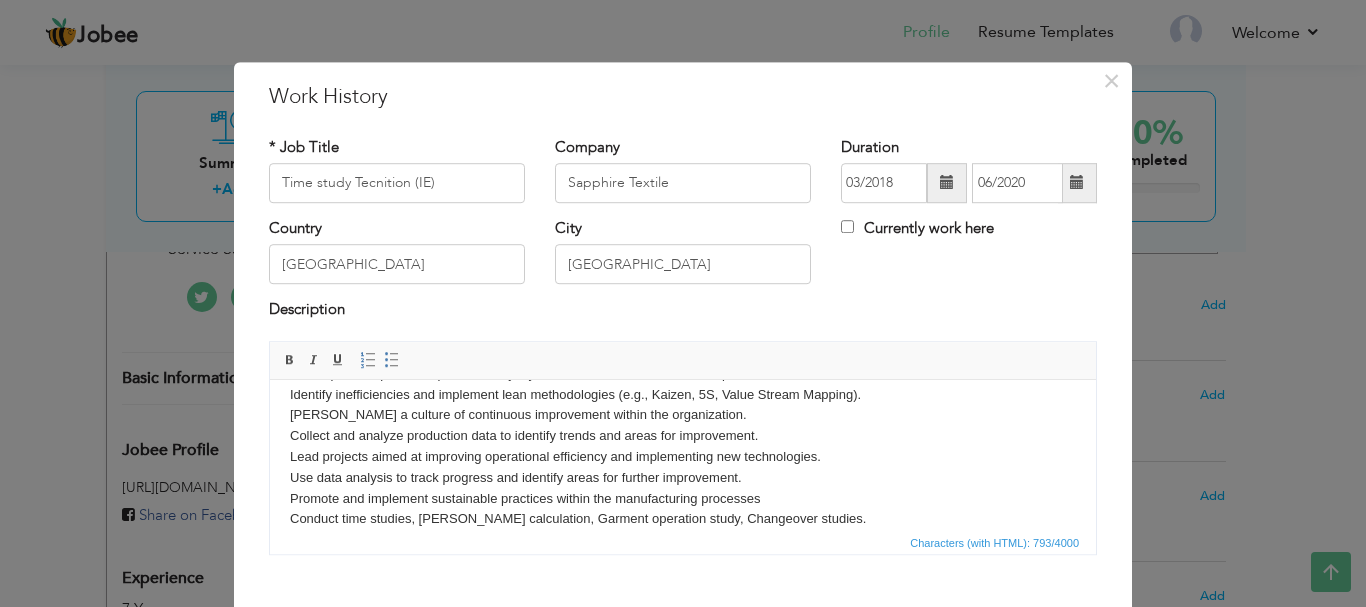 scroll, scrollTop: 77, scrollLeft: 0, axis: vertical 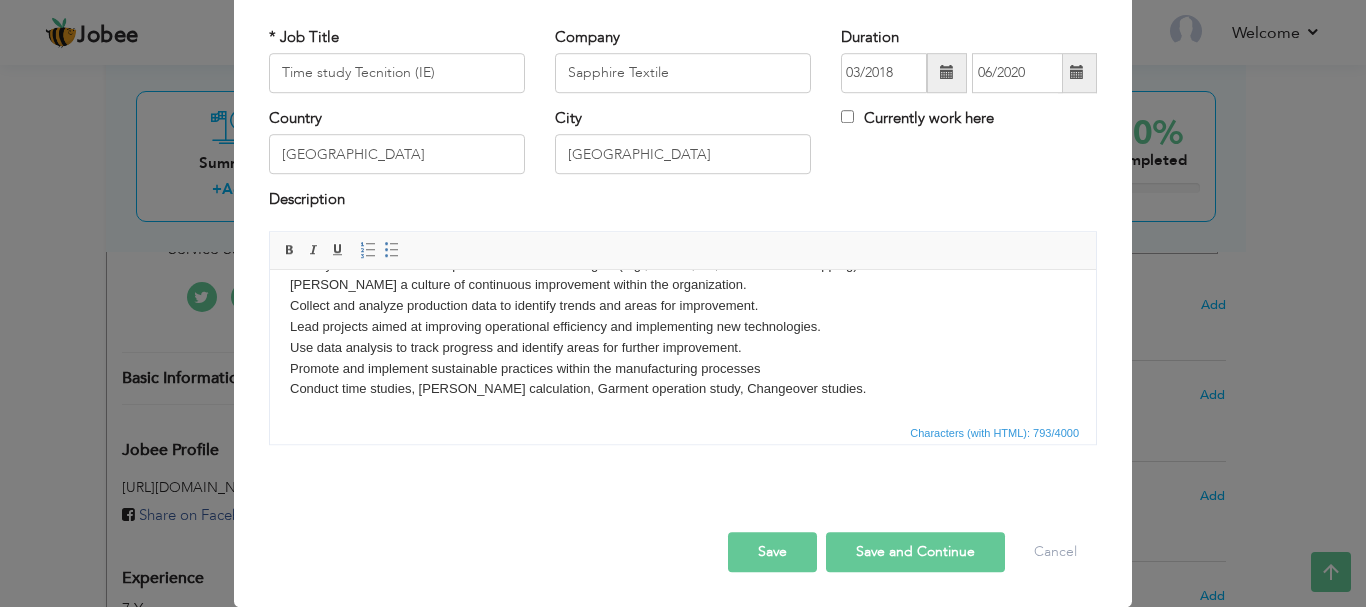 click on "Save and Continue" at bounding box center (915, 552) 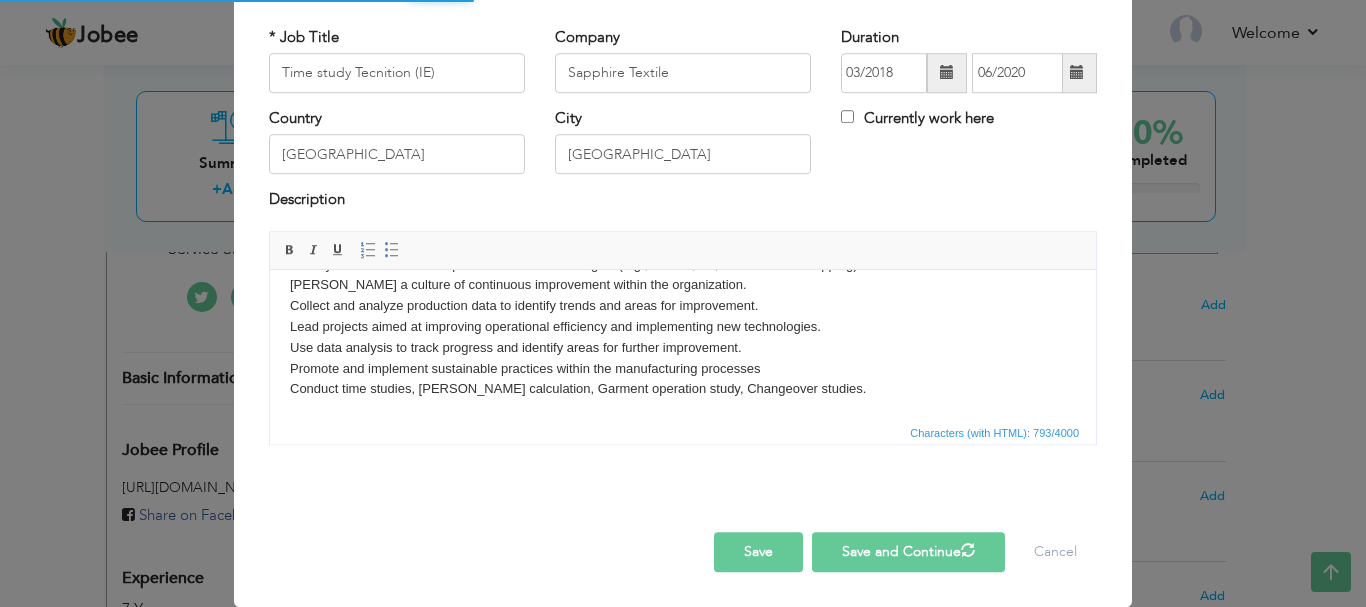 type 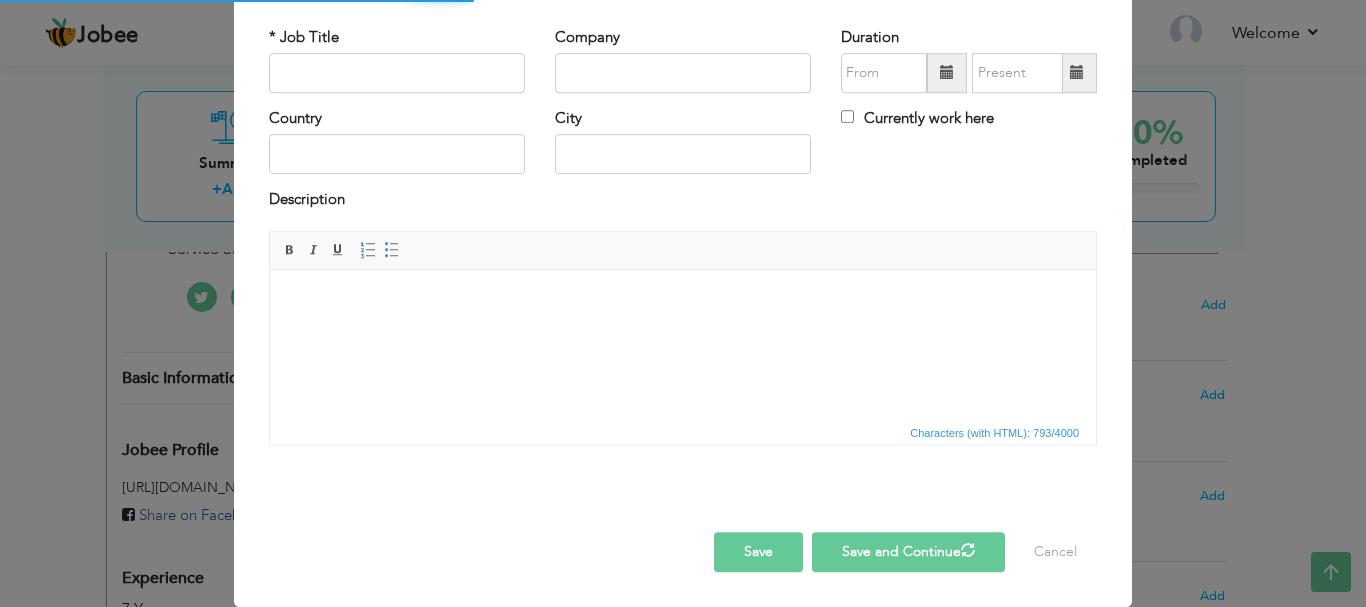 scroll, scrollTop: 0, scrollLeft: 0, axis: both 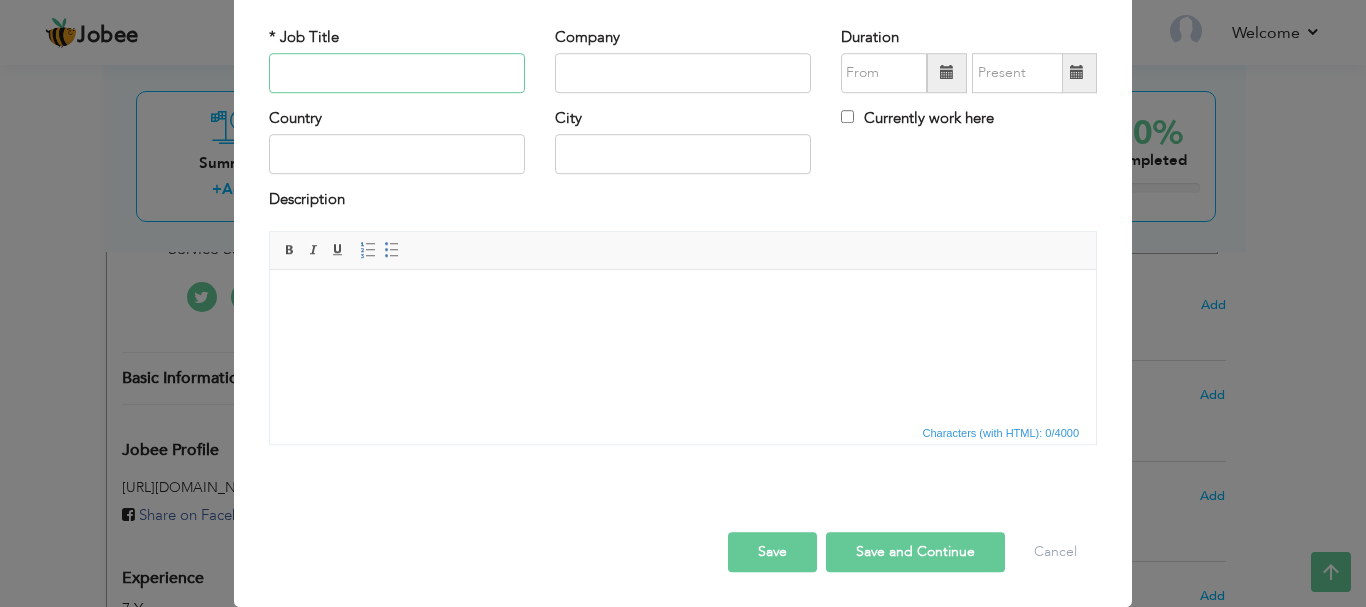 click at bounding box center [397, 73] 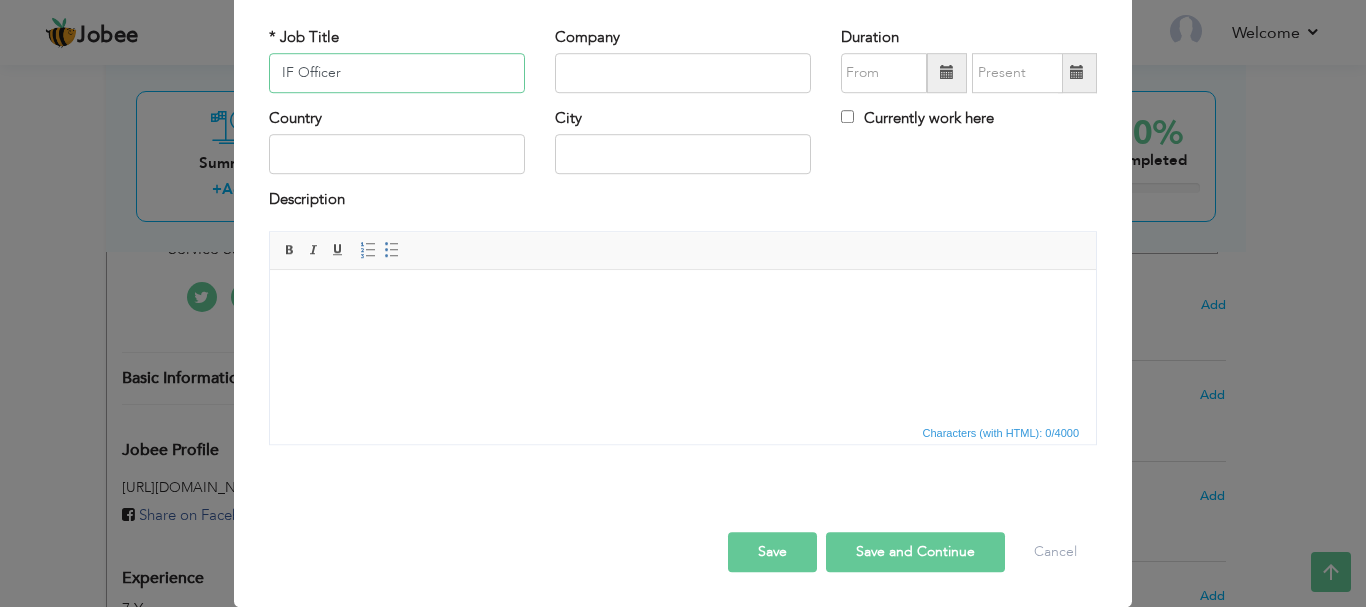 type on "IF Officer" 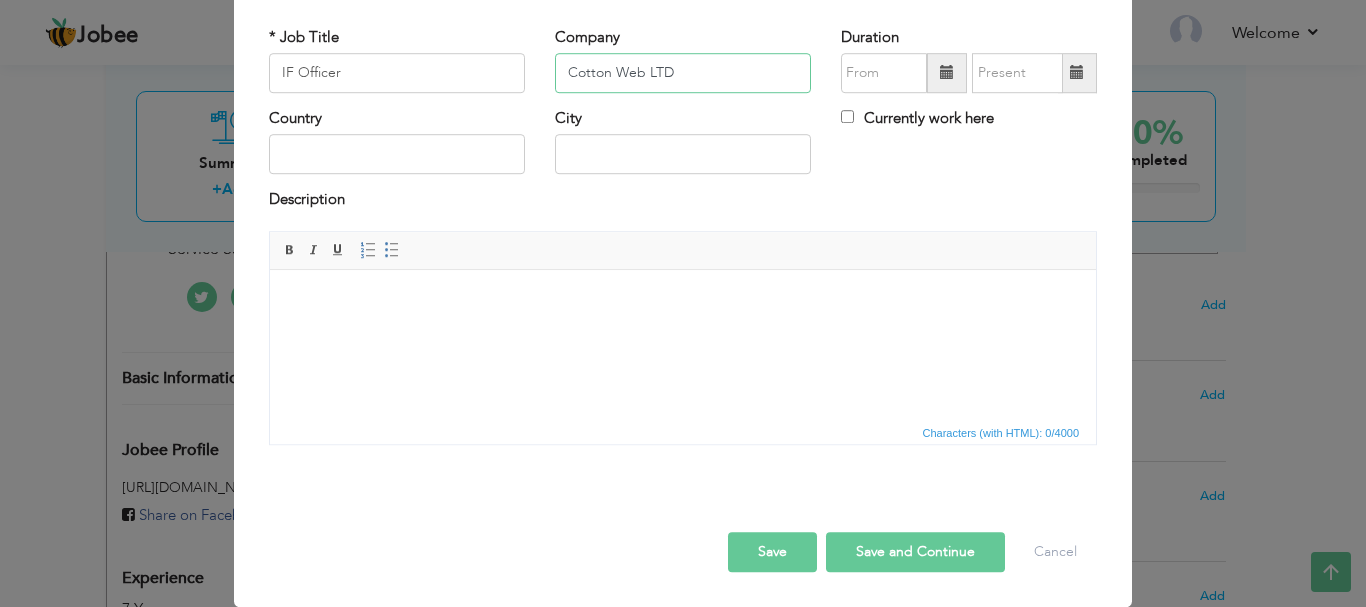 type on "Cotton Web LTD" 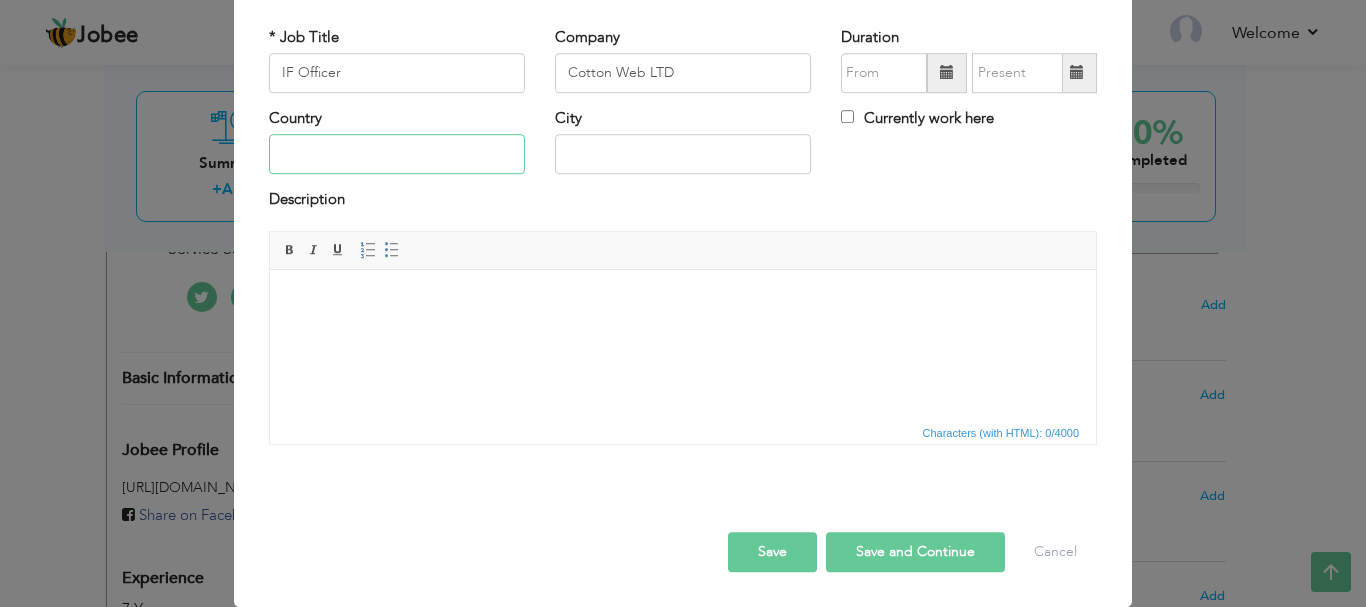 click at bounding box center [397, 155] 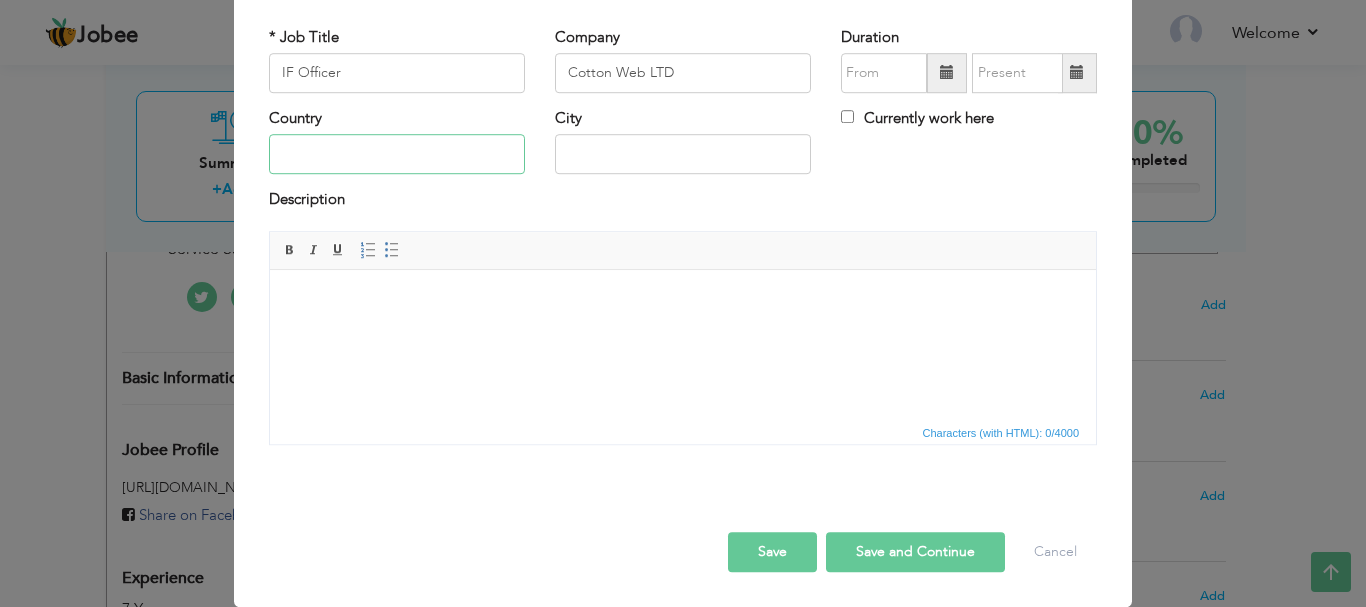 type on "[GEOGRAPHIC_DATA]" 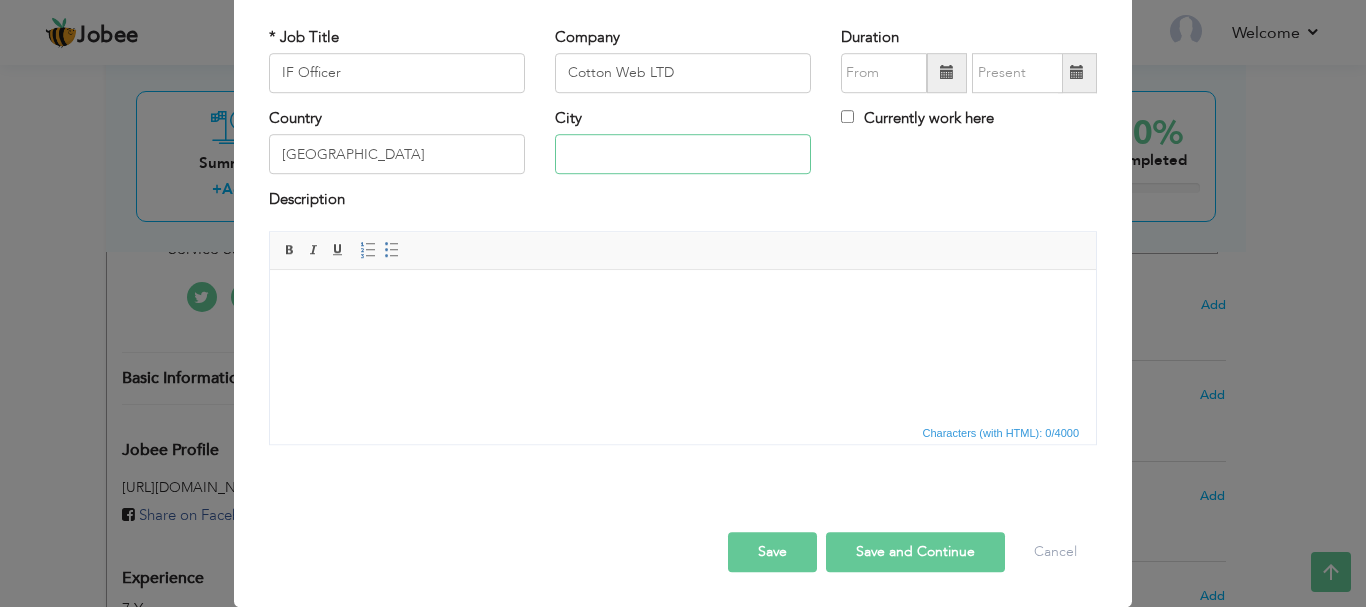 type on "[GEOGRAPHIC_DATA]" 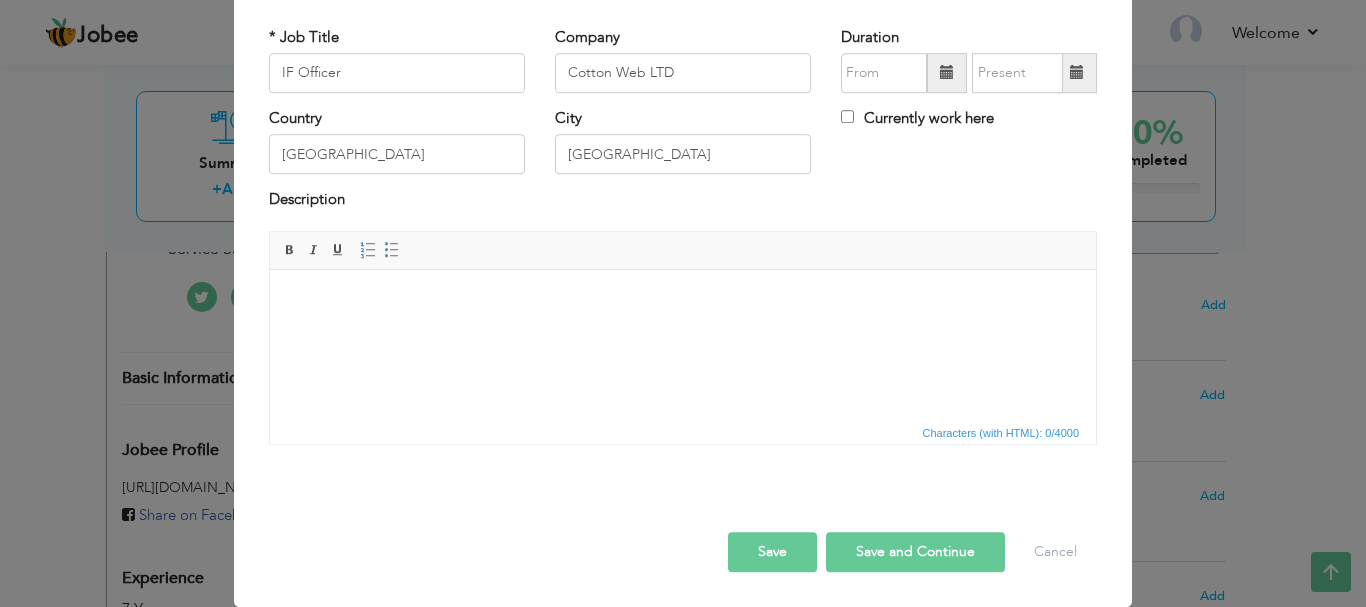 click at bounding box center (683, 299) 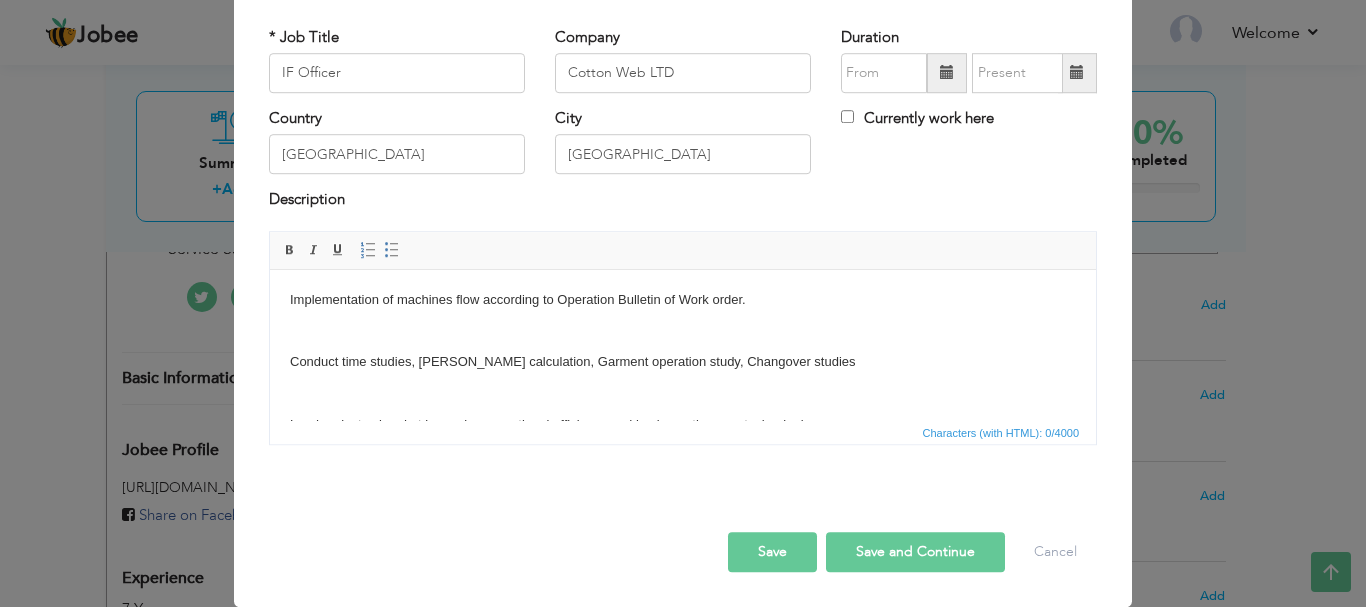 scroll, scrollTop: 74, scrollLeft: 0, axis: vertical 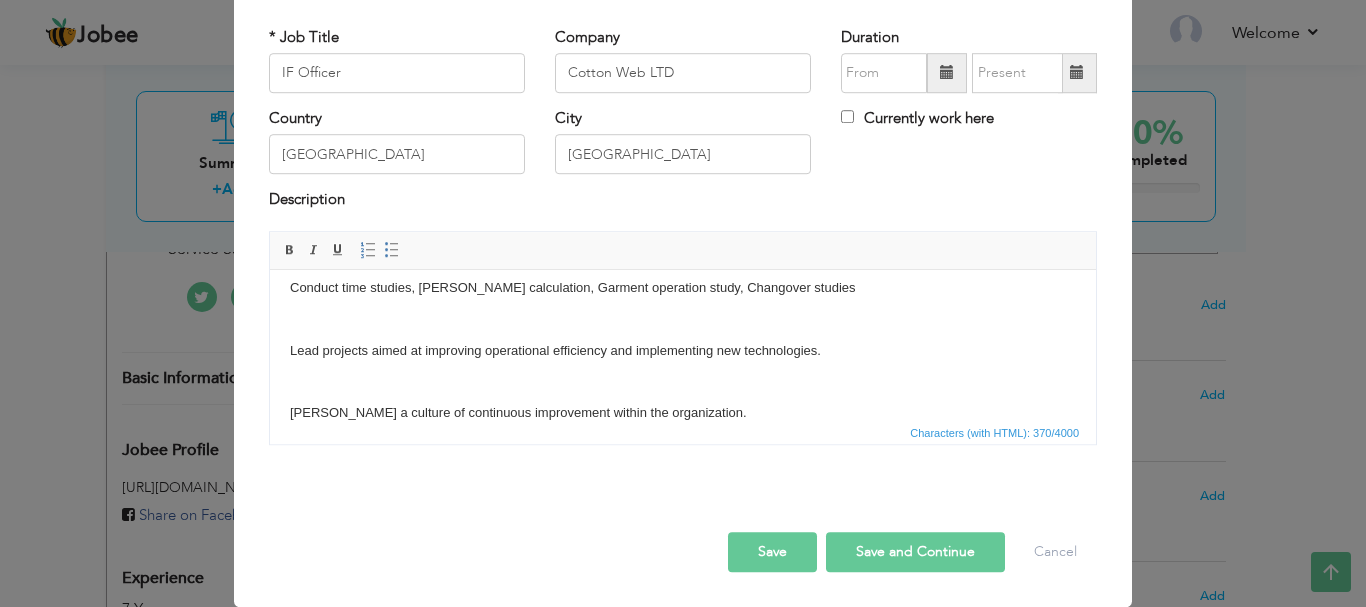 click on "Implementation of machines flow according to Operation Bulletin of Work order. Conduct time studies, [PERSON_NAME] calculation, Garment operation study, Changover studies Lead projects aimed at improving operational efficiency and implementing new technologies. [PERSON_NAME] a culture of continuous improvement within the organization." at bounding box center (683, 319) 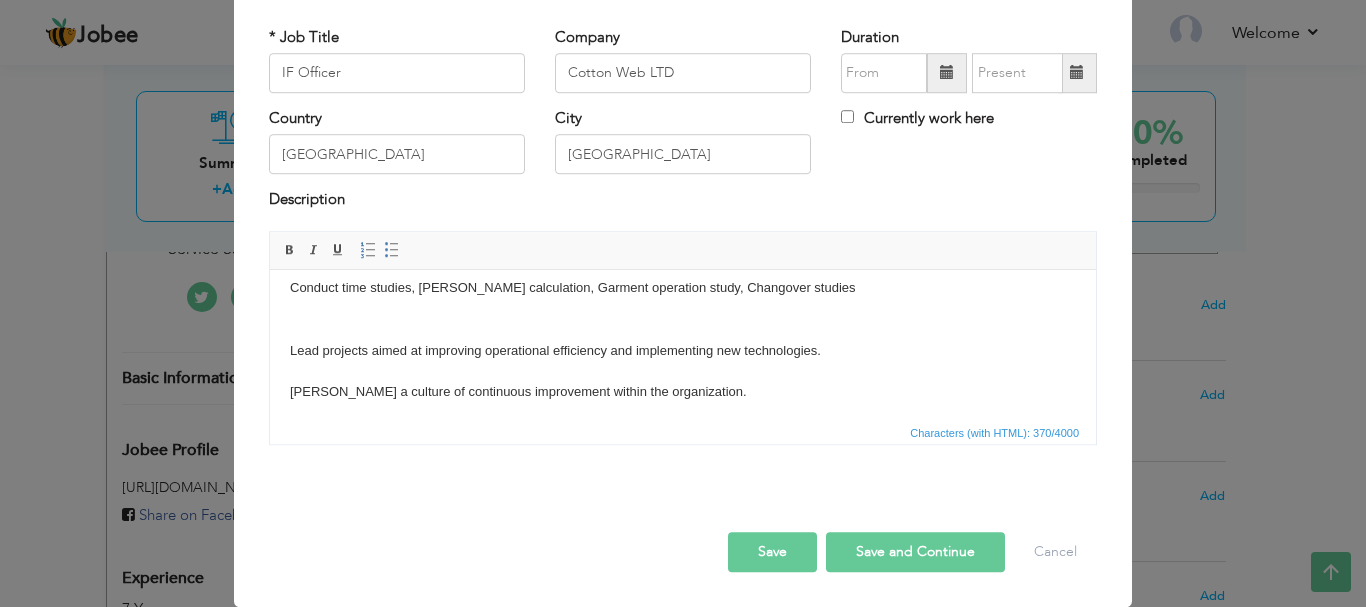 scroll, scrollTop: 56, scrollLeft: 0, axis: vertical 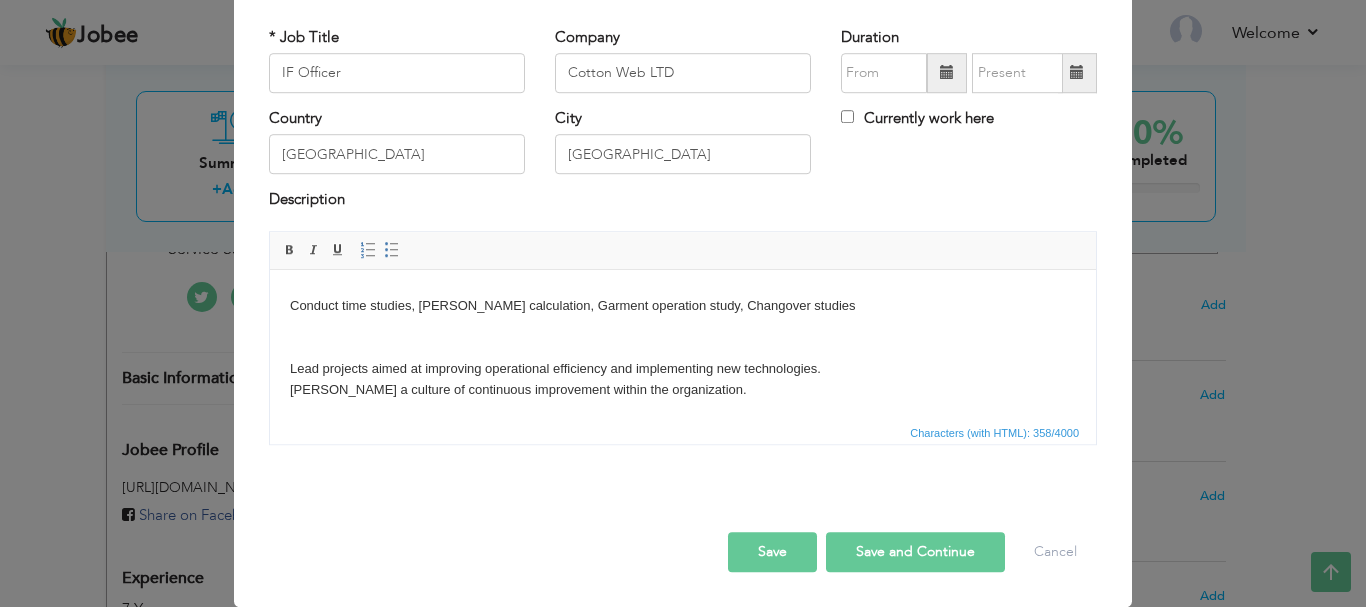 click on "Implementation of machines flow according to Operation Bulletin of Work order. Conduct time studies, [PERSON_NAME] calculation, Garment operation study, Changover studies Lead projects aimed at improving operational efficiency and implementing new technologies. [PERSON_NAME] a culture of continuous improvement within the organization." at bounding box center (683, 316) 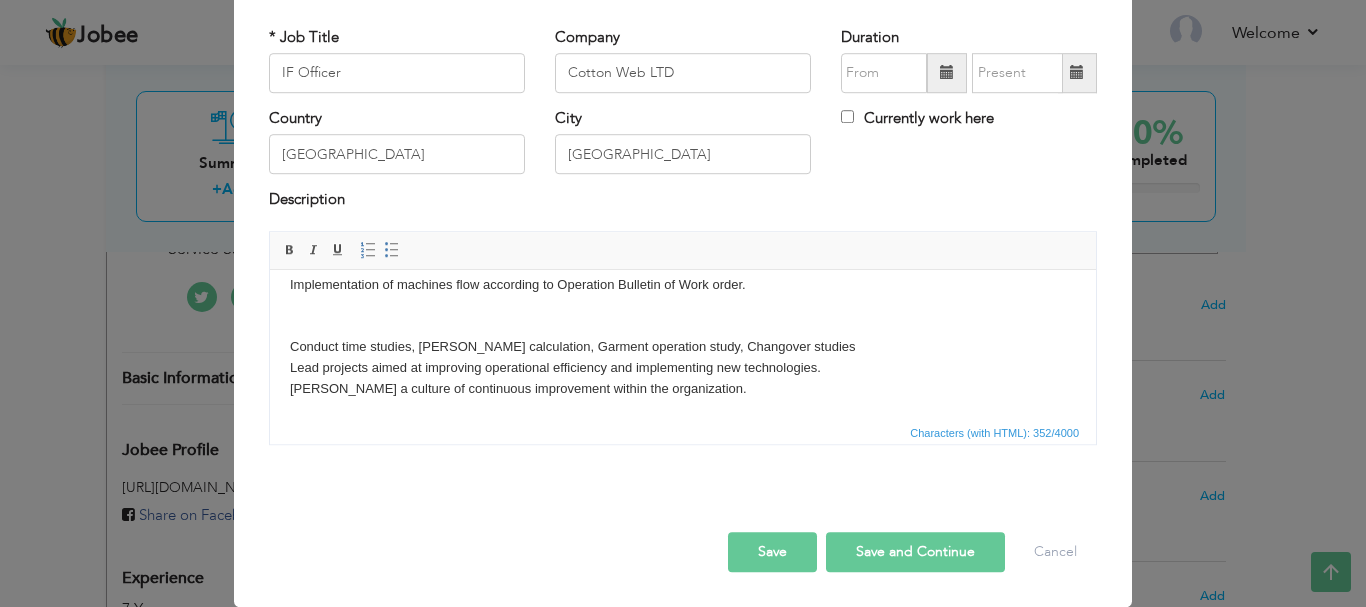 scroll, scrollTop: 15, scrollLeft: 0, axis: vertical 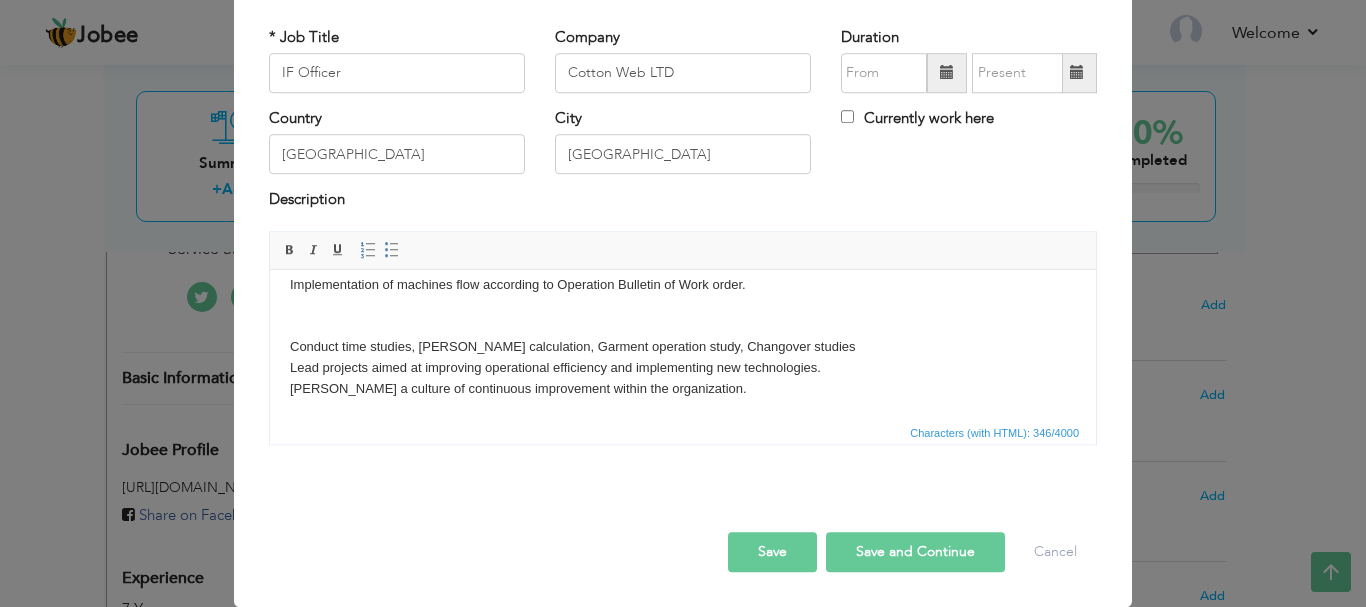 click on "Implementation of machines flow according to Operation Bulletin of Work order. Conduct time studies, [PERSON_NAME] calculation, Garment operation study, Changover studies Lead projects aimed at improving operational efficiency and implementing new technologies. [PERSON_NAME] a culture of continuous improvement within the organization." at bounding box center (683, 336) 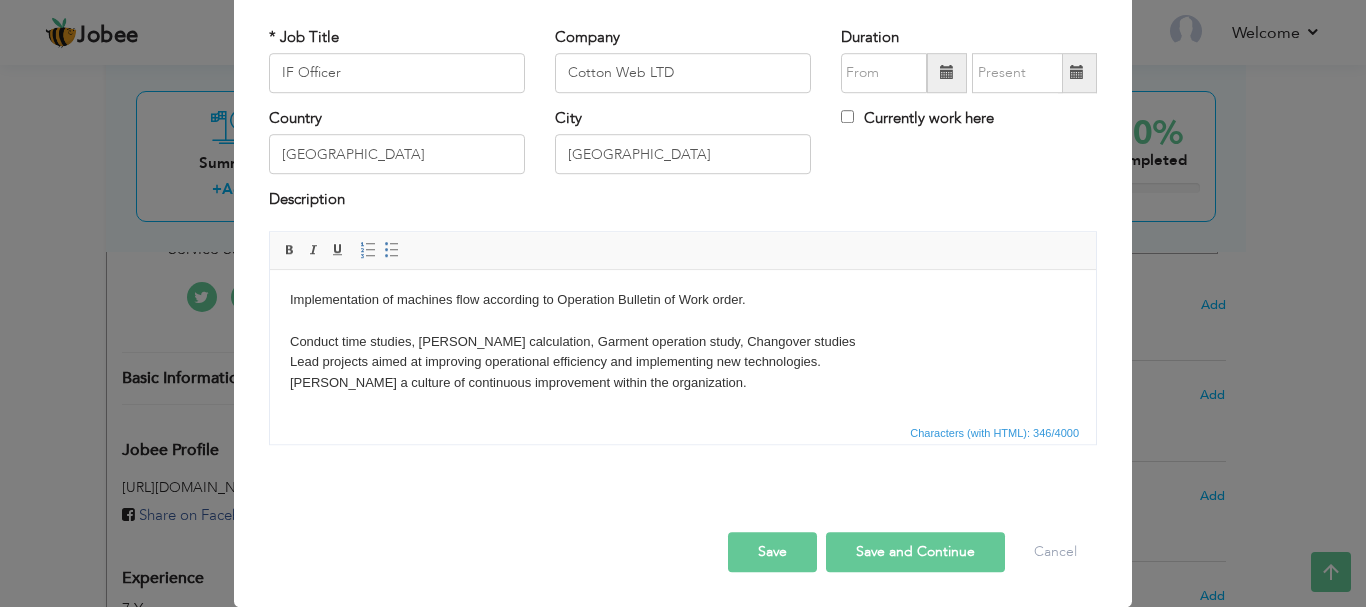 scroll, scrollTop: 0, scrollLeft: 0, axis: both 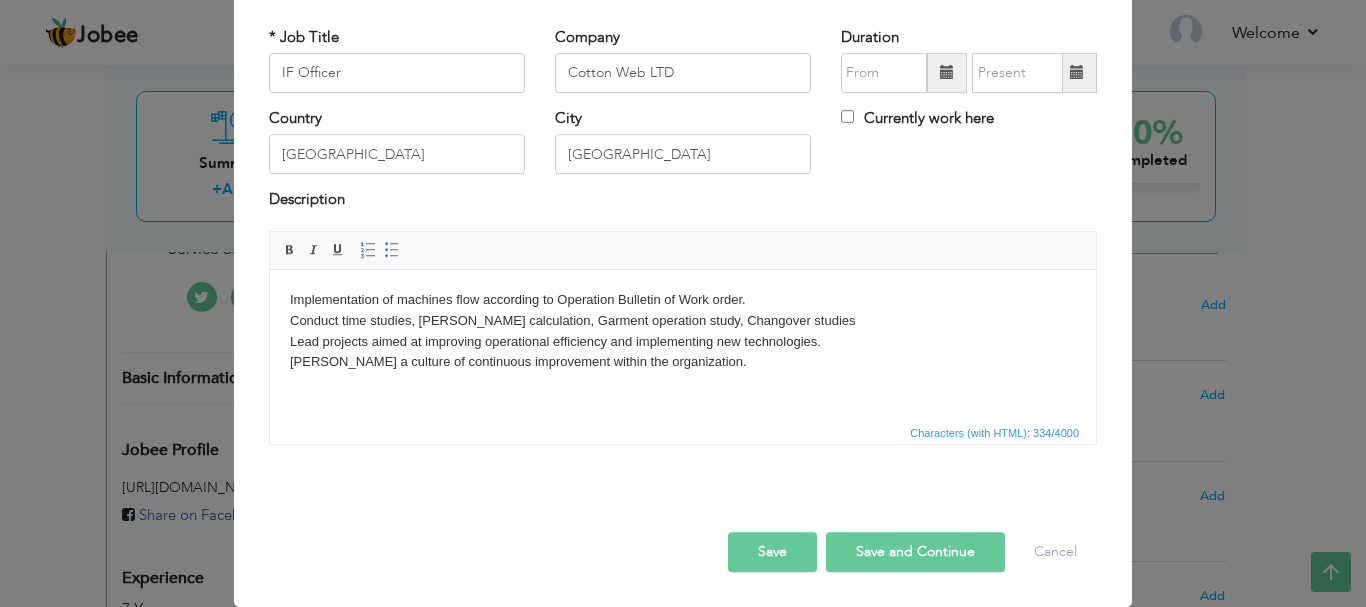 click on "Save and Continue" at bounding box center [915, 552] 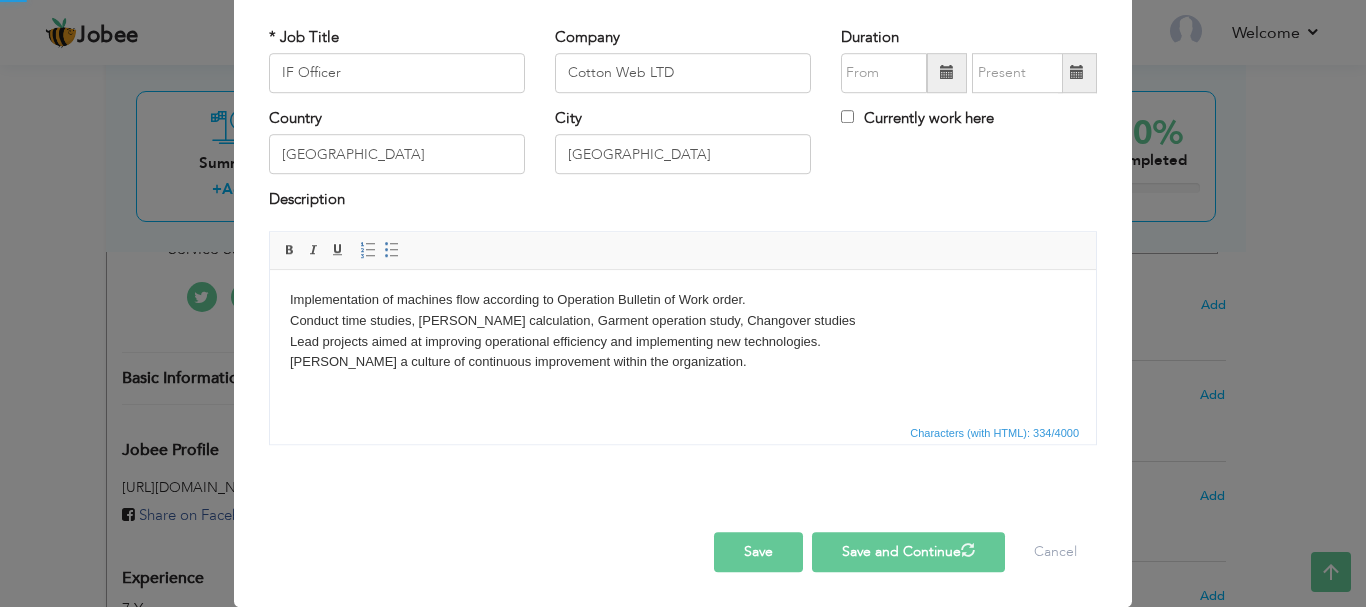 type 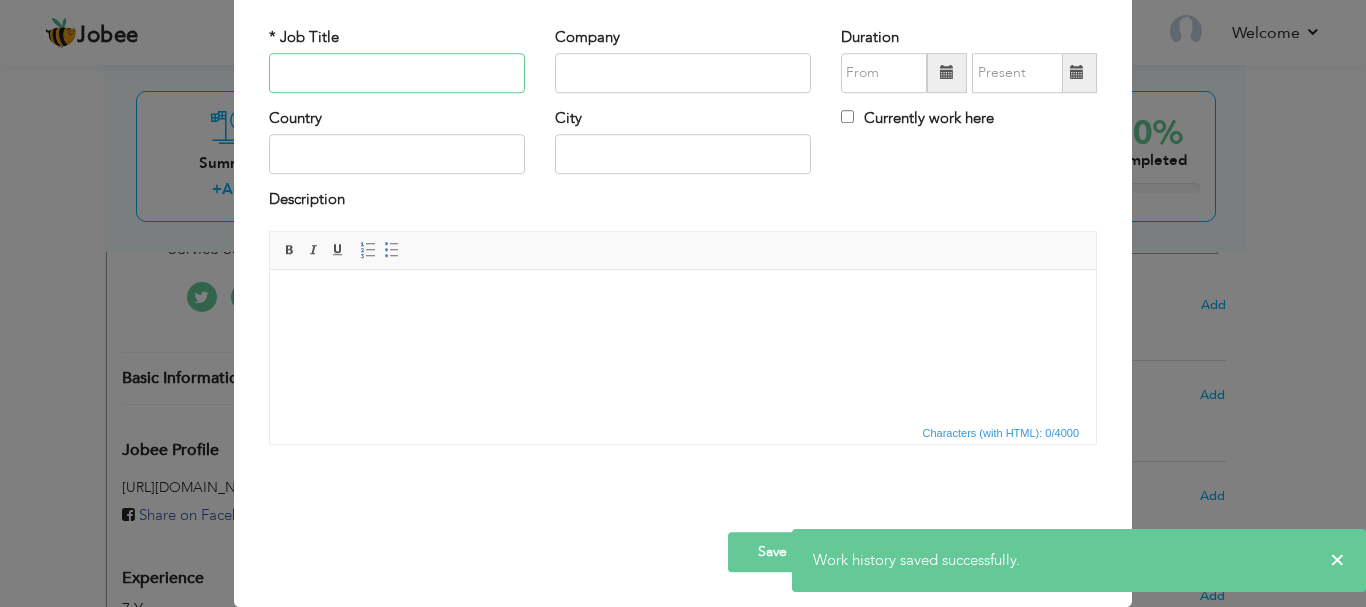 click at bounding box center [397, 73] 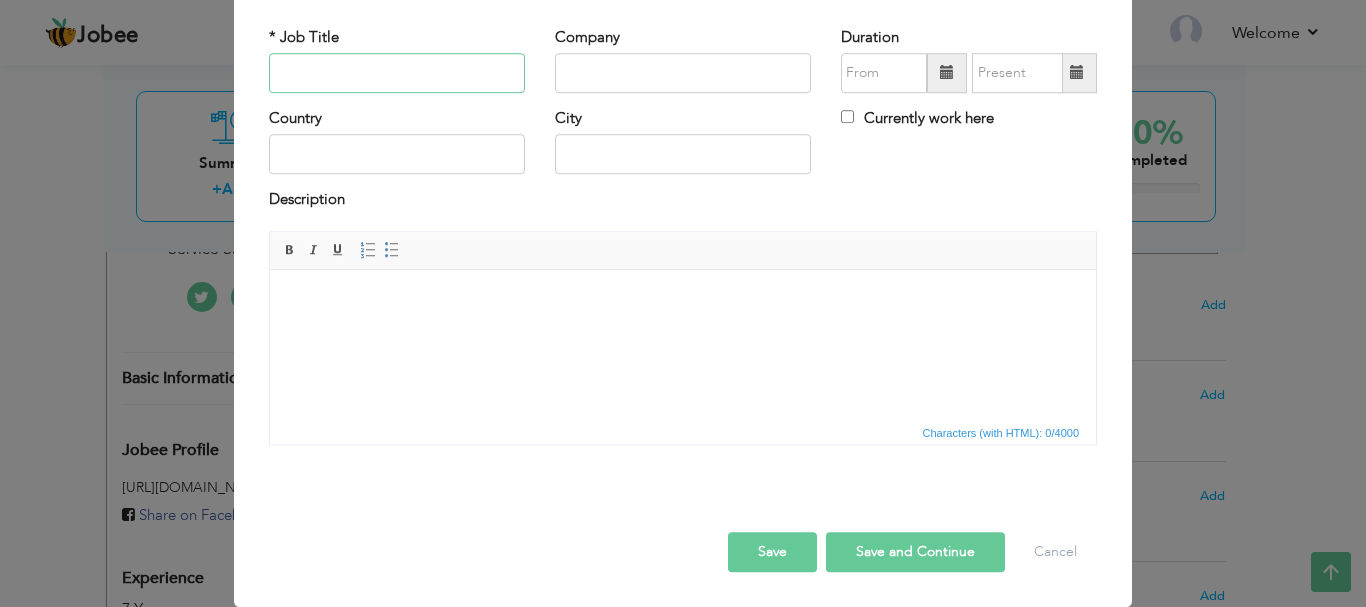 paste on "US Apparel & Textile" 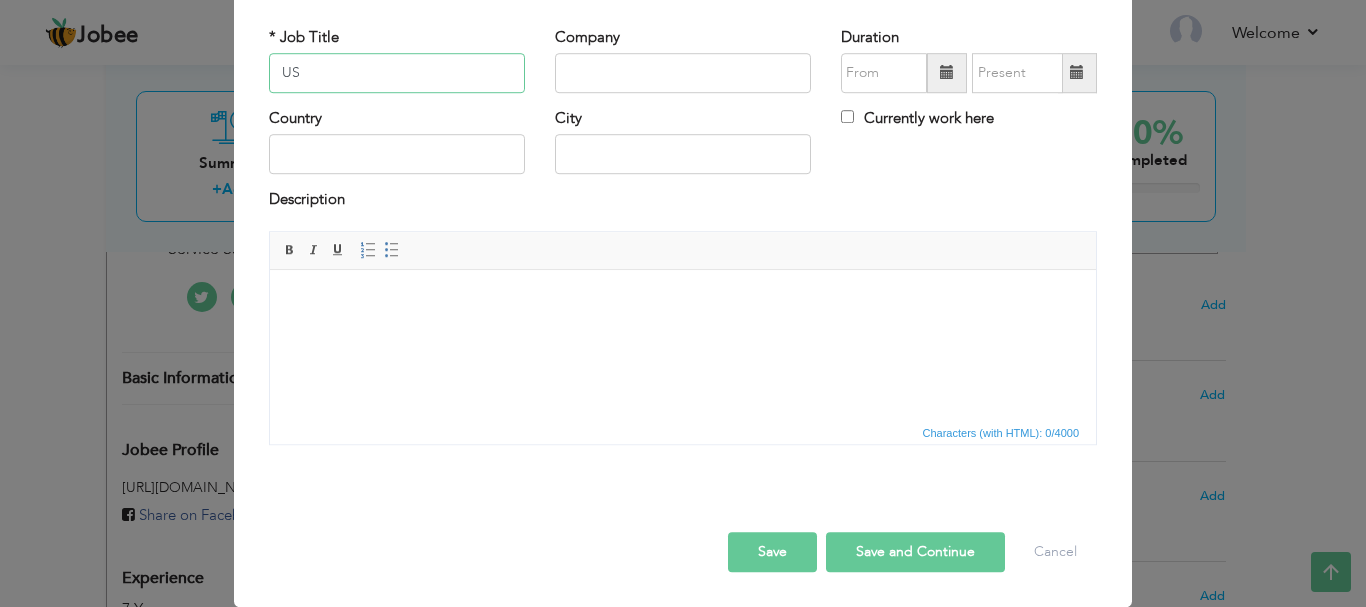 type on "U" 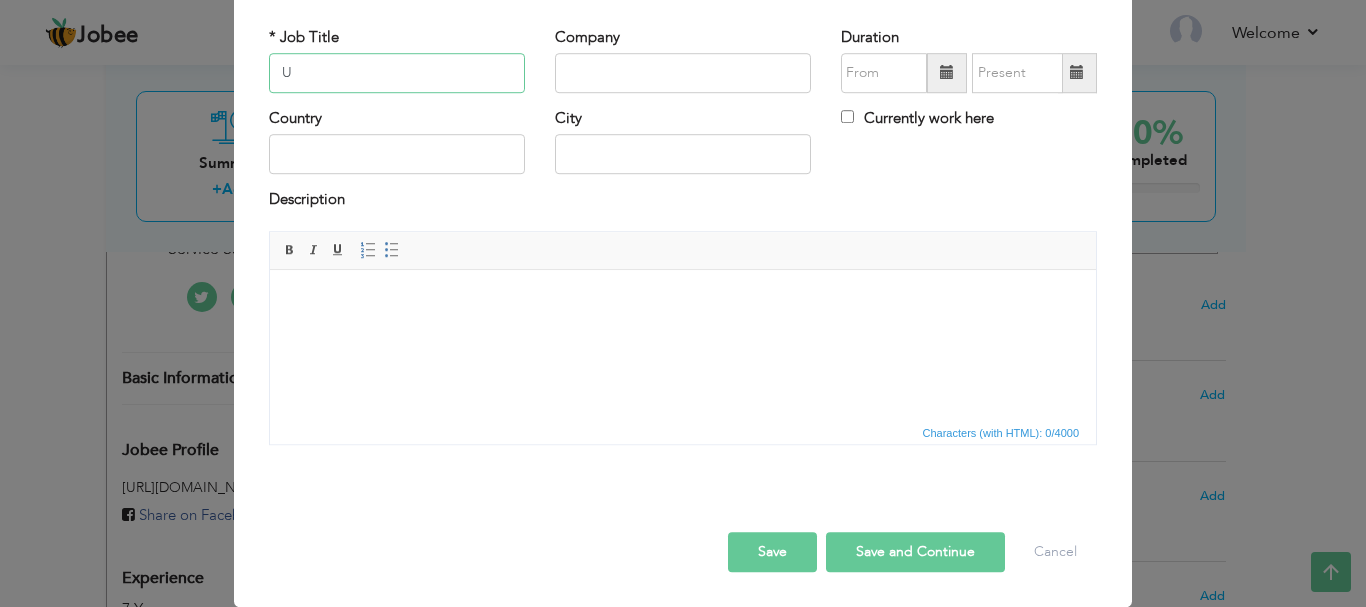 type 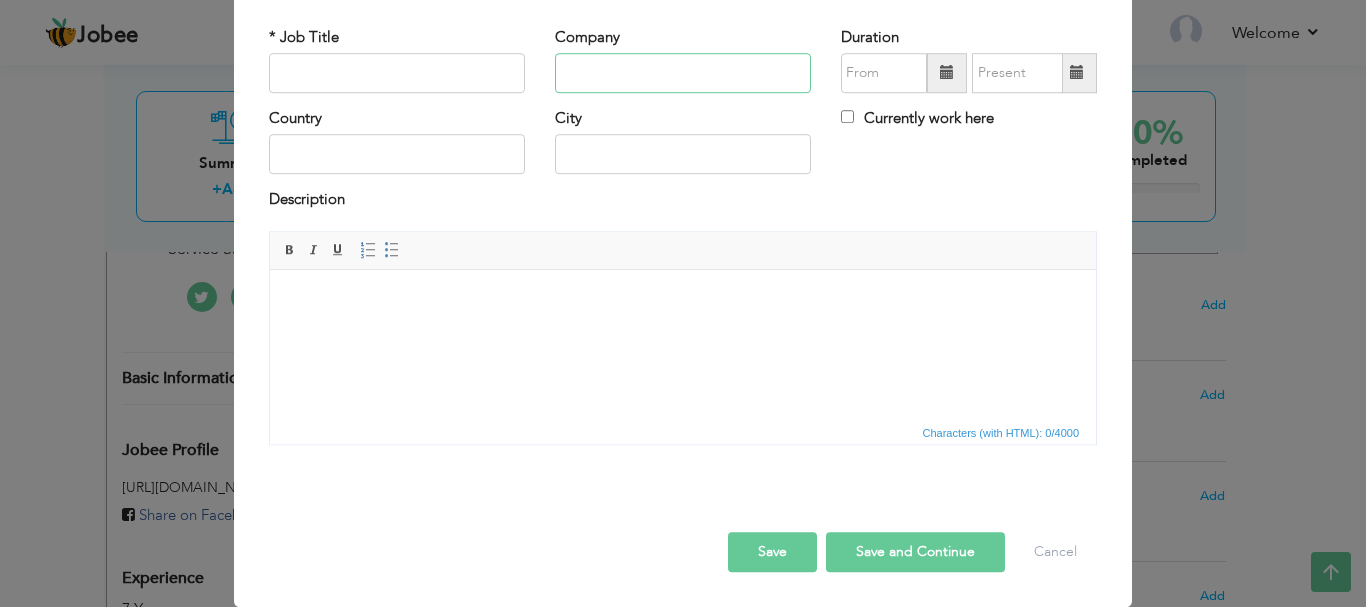 click at bounding box center (683, 73) 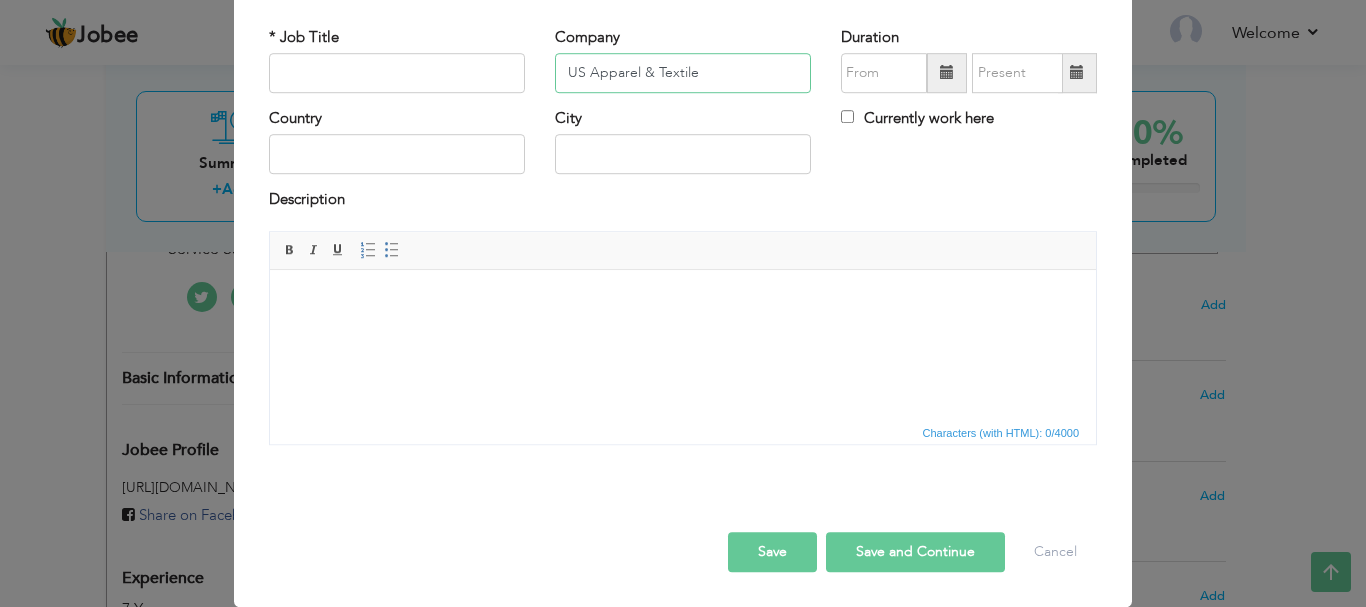 type on "US Apparel & Textile" 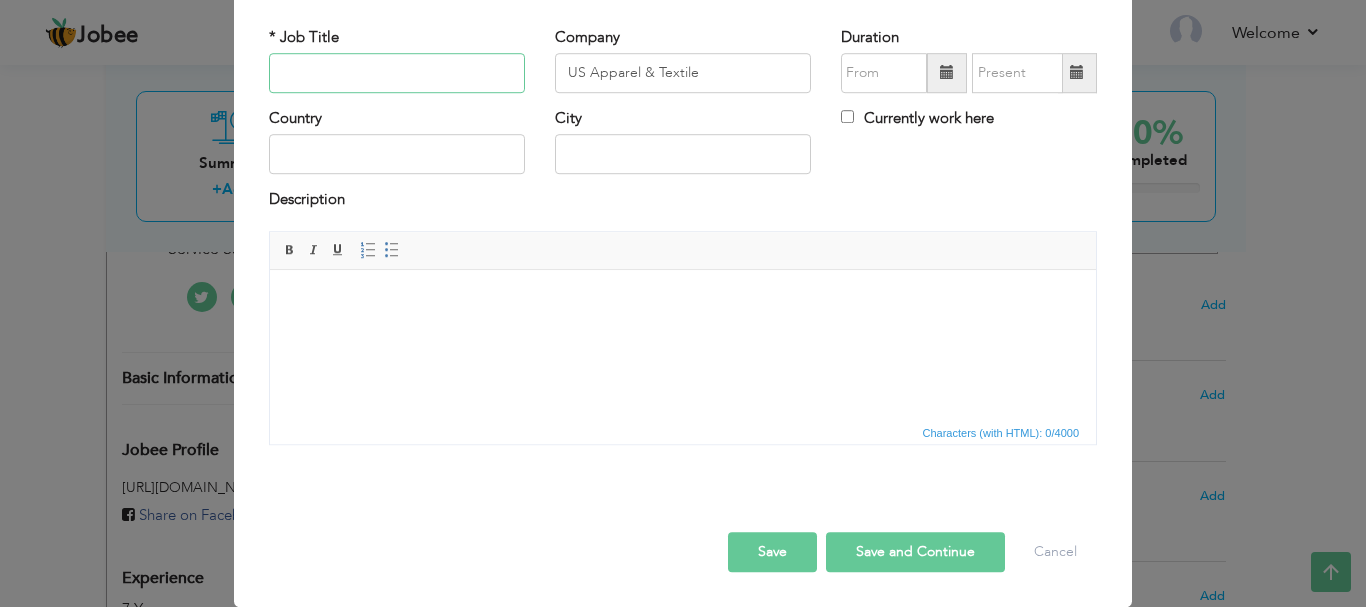 click at bounding box center [397, 73] 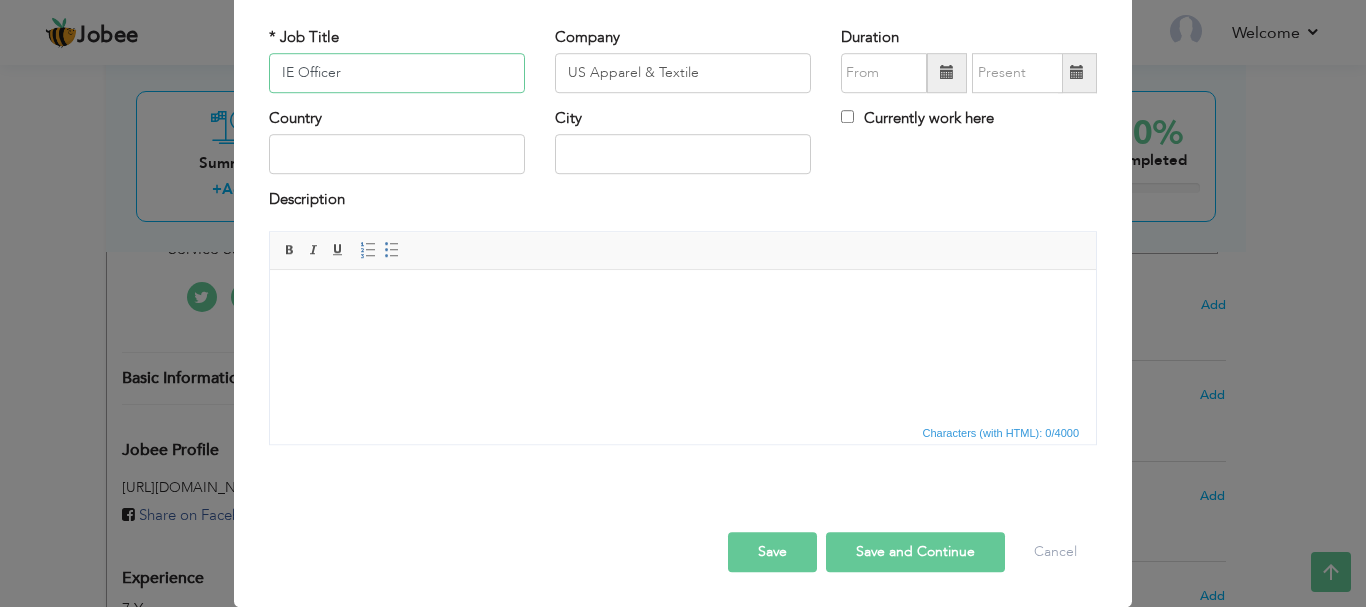 type on "IE Officer" 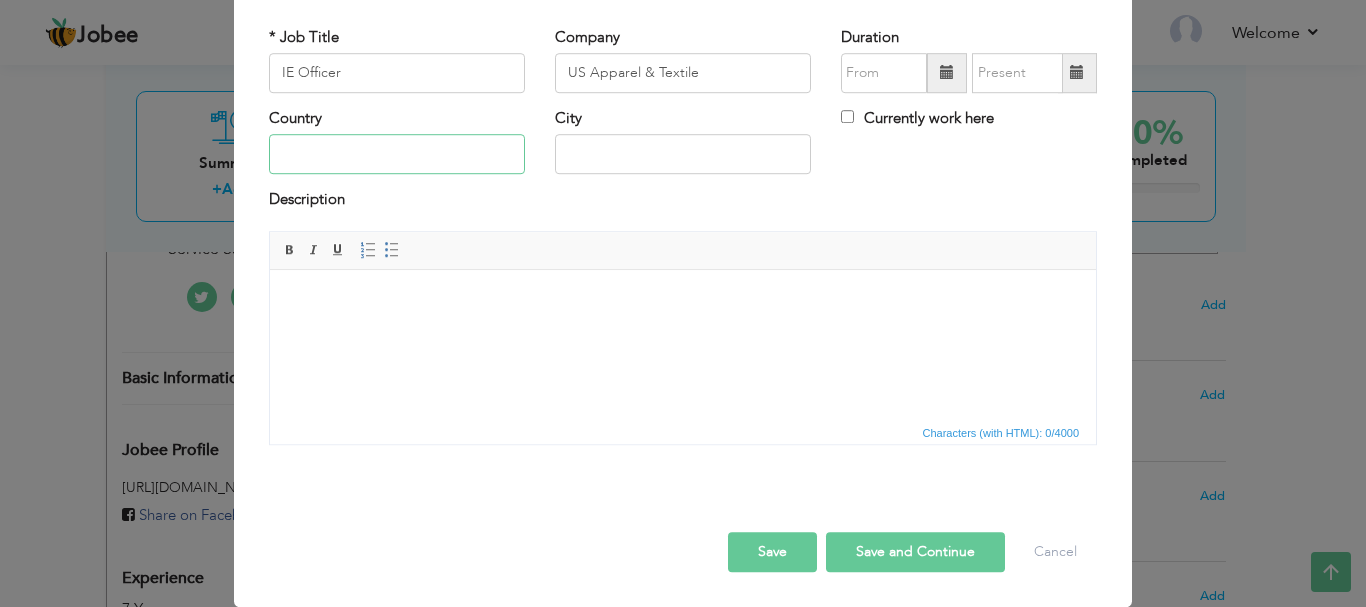 click at bounding box center (397, 155) 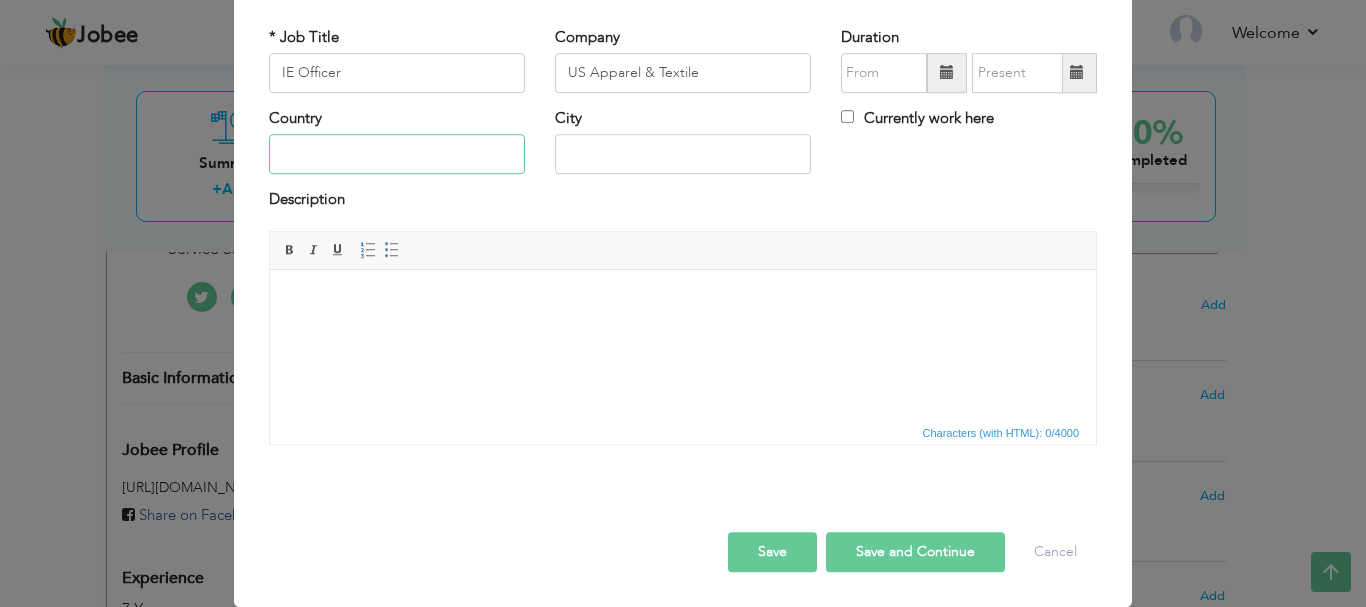 type on "[GEOGRAPHIC_DATA]" 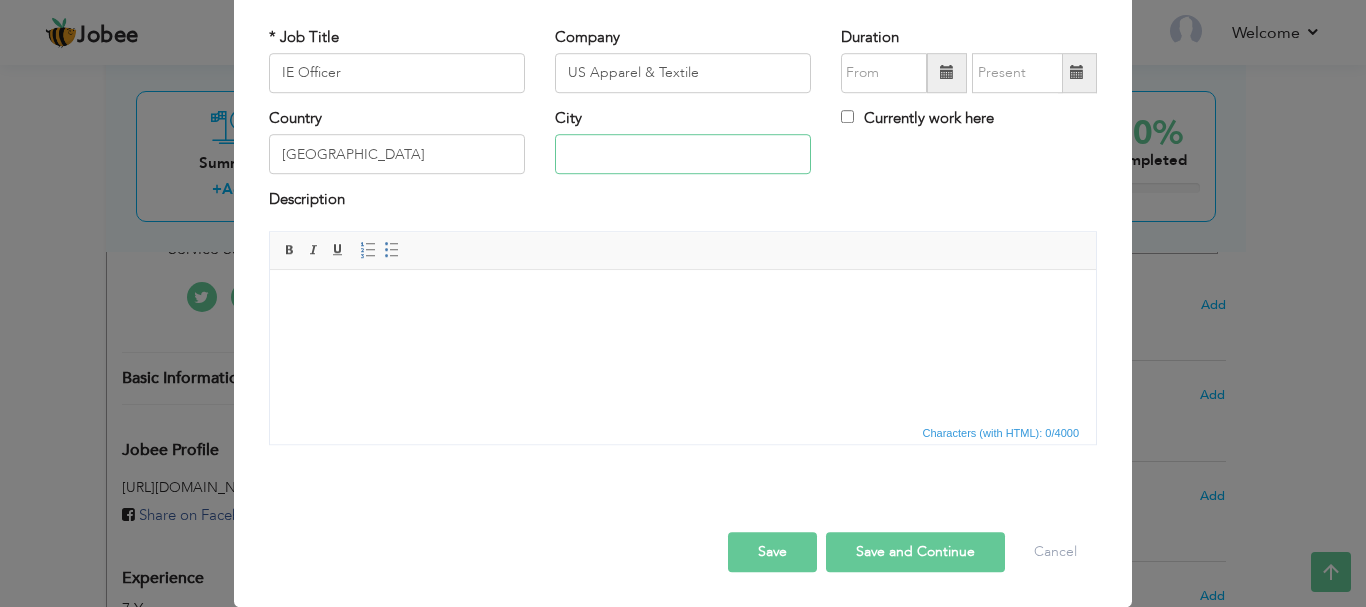 type on "[GEOGRAPHIC_DATA]" 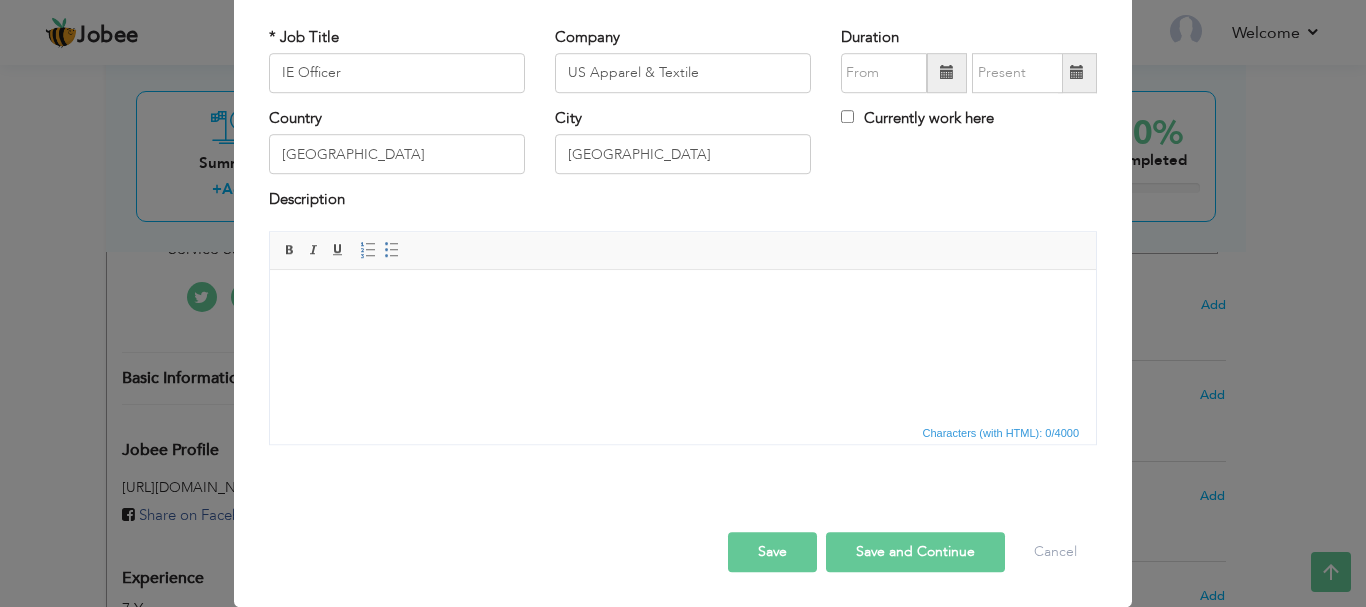click at bounding box center (683, 299) 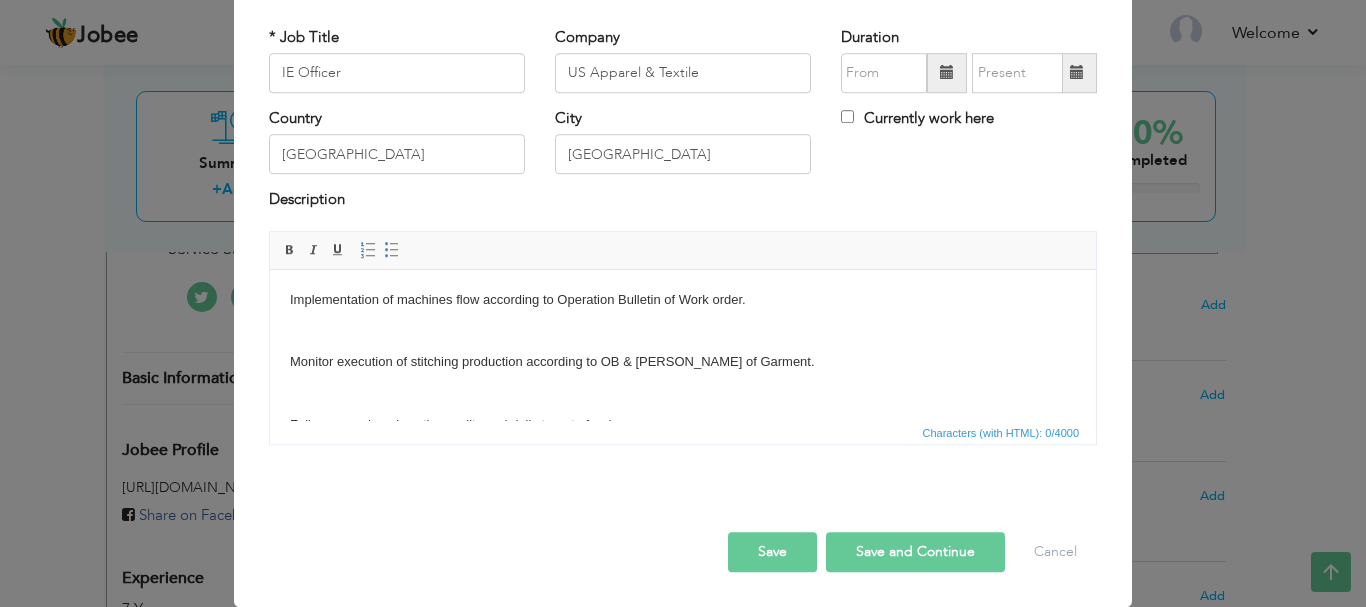 scroll, scrollTop: 261, scrollLeft: 0, axis: vertical 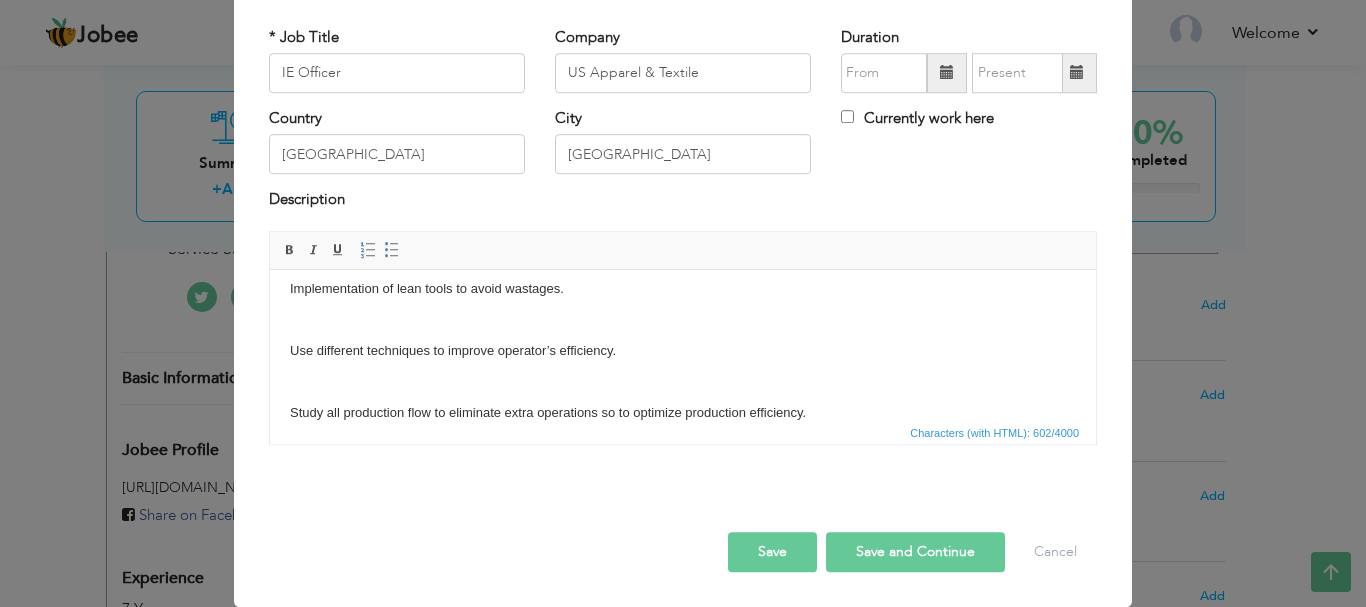 click on "Implementation of machines flow according to Operation Bulletin of Work order. Monitor execution of stitching production according to OB & [PERSON_NAME] of Garment. Follow up and analyze the quality and daily target of order. Monitoring and controlling the consumption & other production issues. Implementation of lean tools to avoid wastages. Use different techniques to improve operator’s efficiency. Study all production flow to eliminate extra operations so to optimize production efficiency." at bounding box center [683, 225] 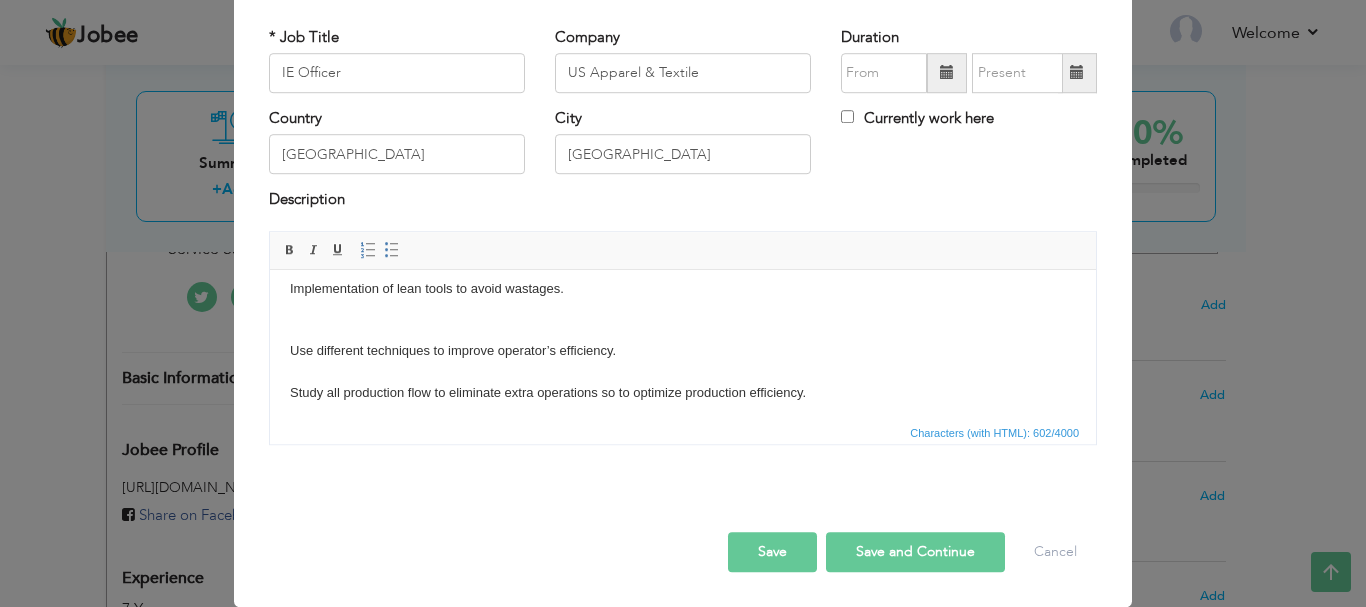 scroll, scrollTop: 244, scrollLeft: 0, axis: vertical 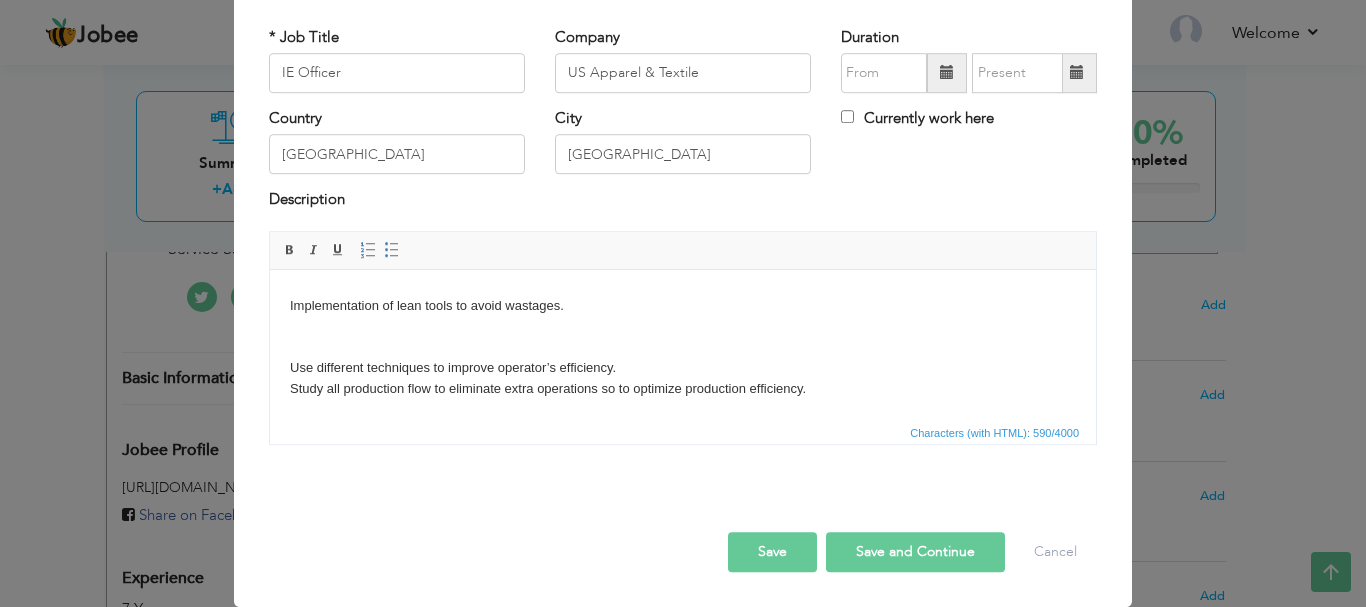 click on "Implementation of machines flow according to Operation Bulletin of Work order. Monitor execution of stitching production according to OB & [PERSON_NAME] of Garment. Follow up and analyze the quality and daily target of order. Monitoring and controlling the consumption & other production issues. Implementation of lean tools to avoid wastages. Use different techniques to improve operator’s efficiency. Study all production flow to eliminate extra operations so to optimize production efficiency." at bounding box center (683, 222) 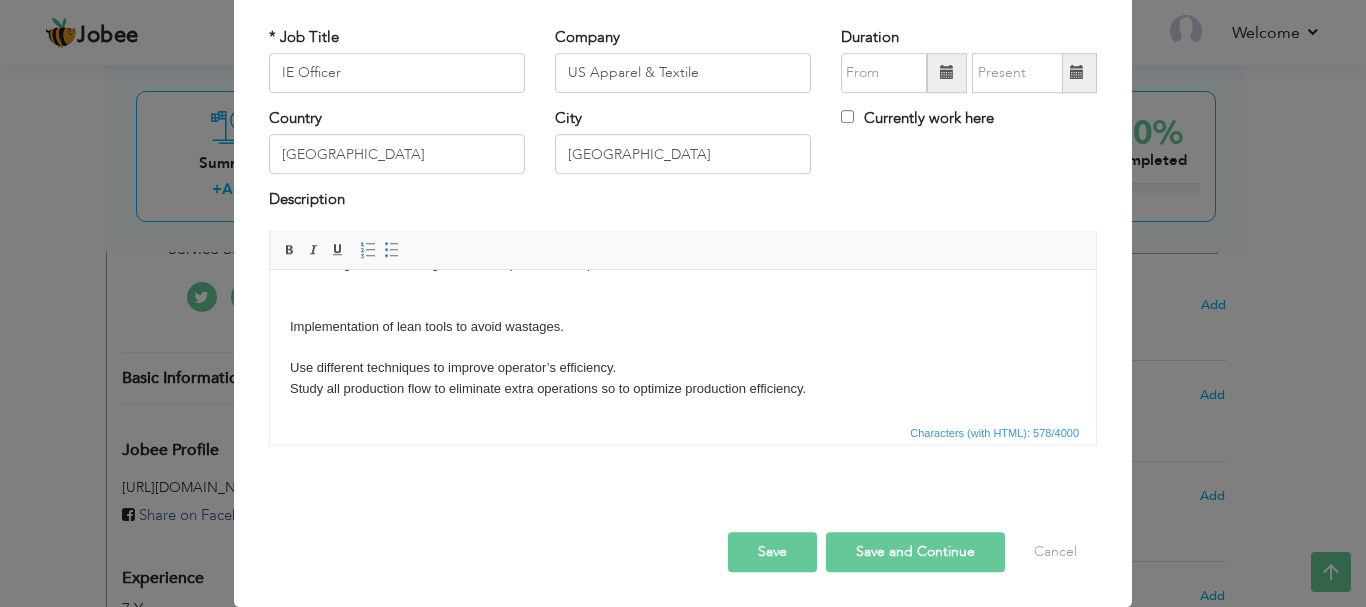 scroll, scrollTop: 202, scrollLeft: 0, axis: vertical 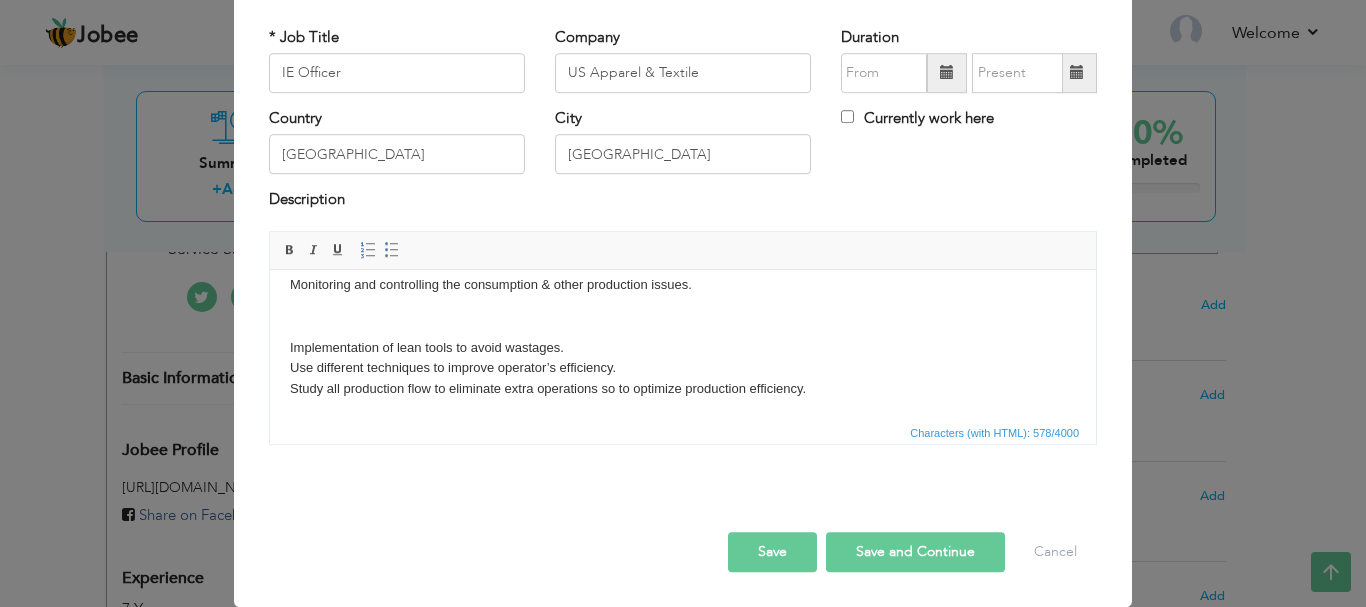 click on "Implementation of machines flow according to Operation Bulletin of Work order. Monitor execution of stitching production according to OB & [PERSON_NAME] of Garment. Follow up and analyze the quality and daily target of order. Monitoring and controlling the consumption & other production issues. Implementation of lean tools to avoid wastages. Use different techniques to improve operator’s efficiency. Study all production flow to eliminate extra operations so to optimize production efficiency." at bounding box center (683, 243) 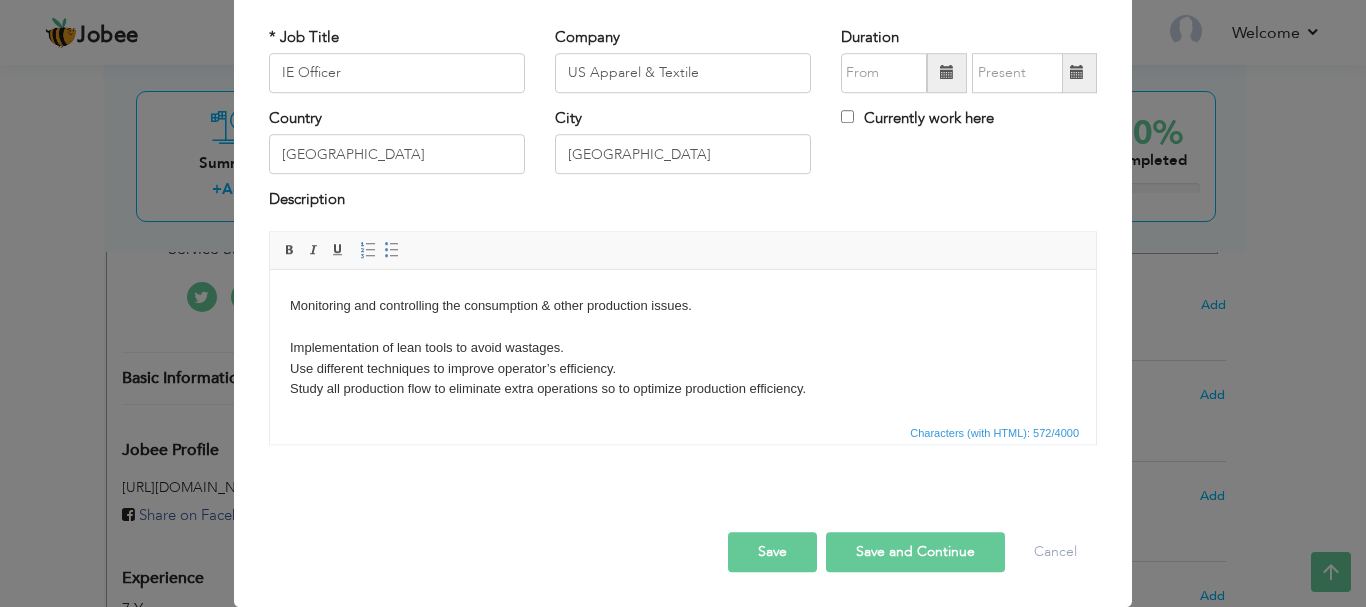 scroll, scrollTop: 160, scrollLeft: 0, axis: vertical 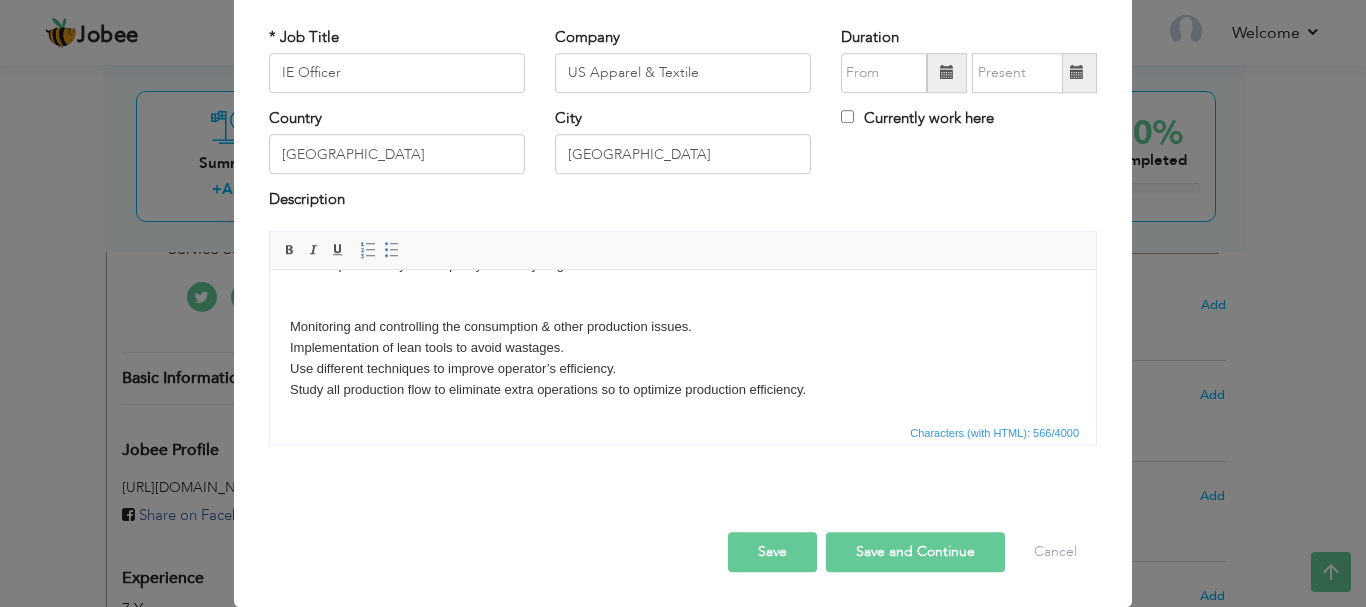 click on "Implementation of machines flow according to Operation Bulletin of Work order. Monitor execution of stitching production according to OB & [PERSON_NAME] of Garment. Follow up and analyze the quality and daily target of order. Monitoring and controlling the consumption & other production issues. Implementation of lean tools to avoid wastages. Use different techniques to improve operator’s efficiency. Study all production flow to eliminate extra operations so to optimize production efficiency." at bounding box center [683, 264] 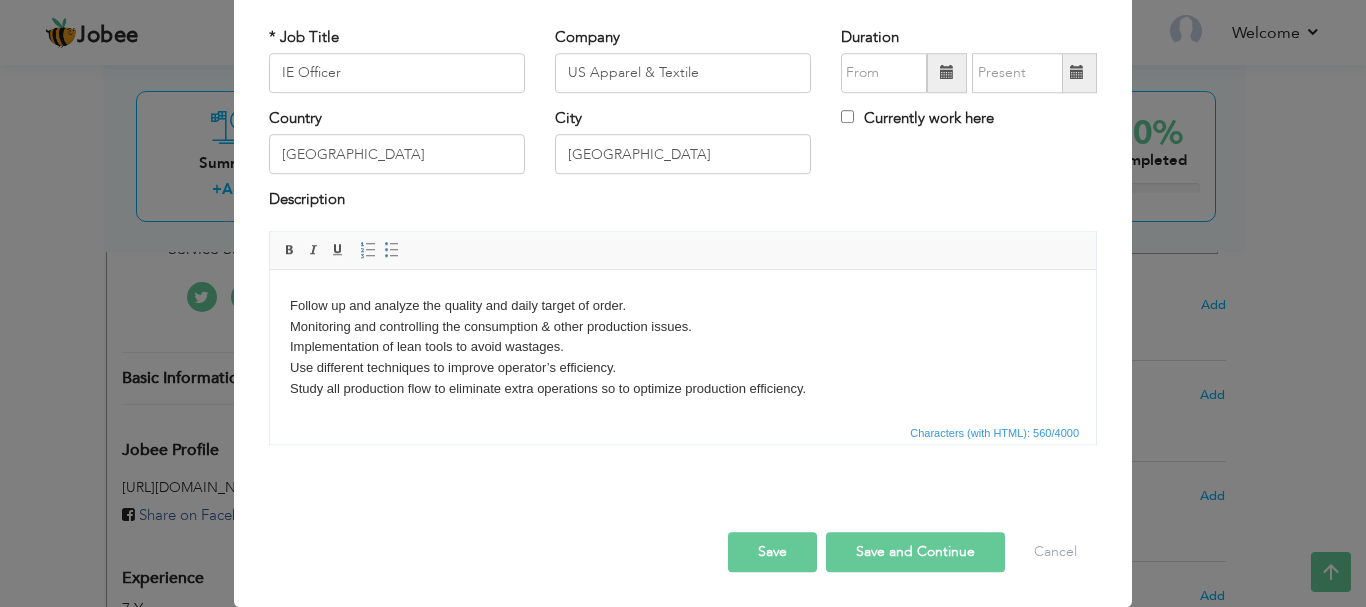 scroll, scrollTop: 119, scrollLeft: 0, axis: vertical 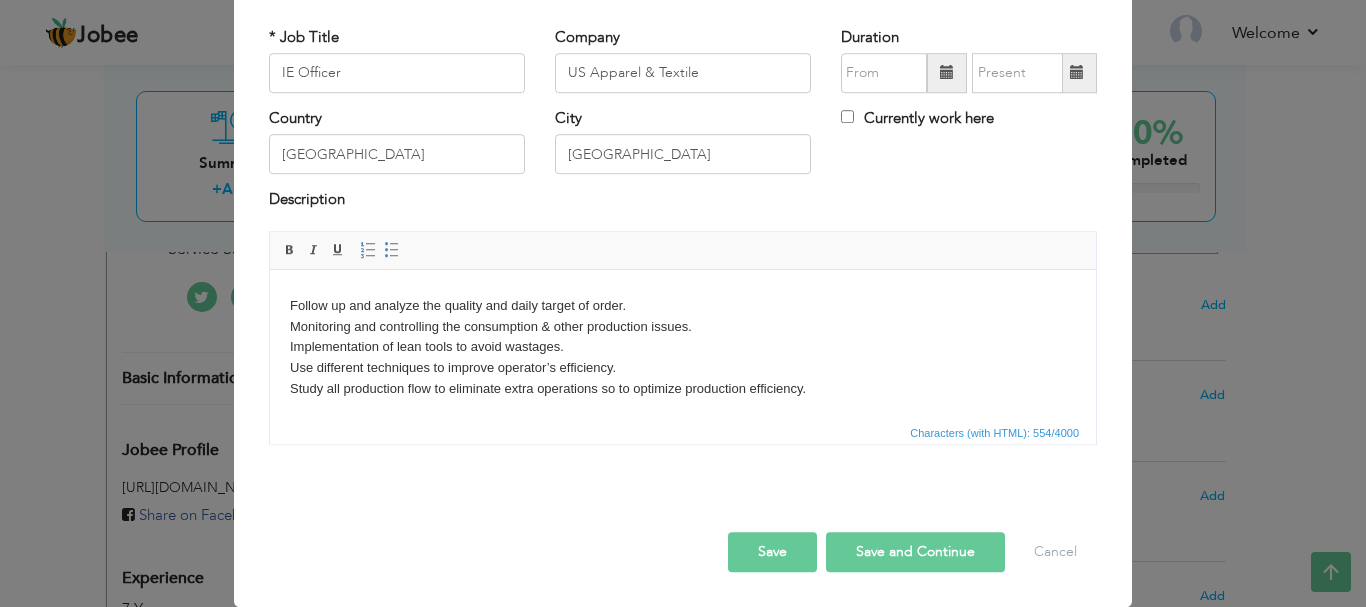 click on "Implementation of machines flow according to Operation Bulletin of Work order. Monitor execution of stitching production according to OB & [PERSON_NAME] of Garment. Follow up and analyze the quality and daily target of order. Monitoring and controlling the consumption & other production issues. Implementation of lean tools to avoid wastages. Use different techniques to improve operator’s efficiency. Study all production flow to eliminate extra operations so to optimize production efficiency." at bounding box center [683, 284] 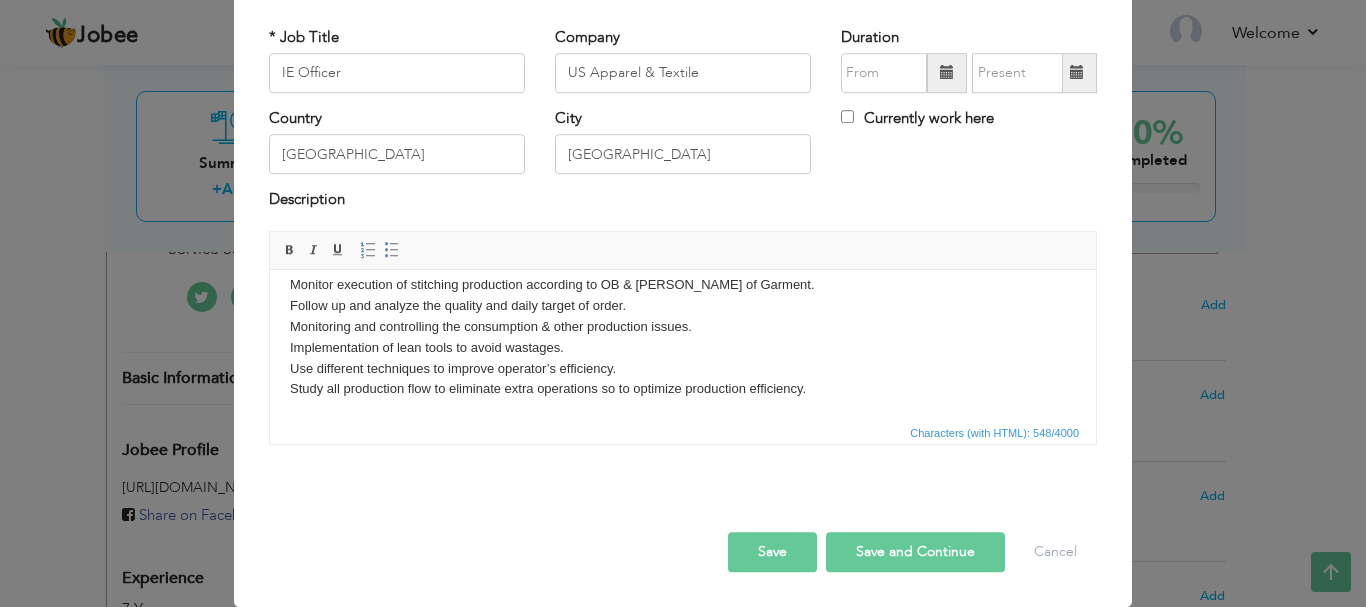 scroll, scrollTop: 77, scrollLeft: 0, axis: vertical 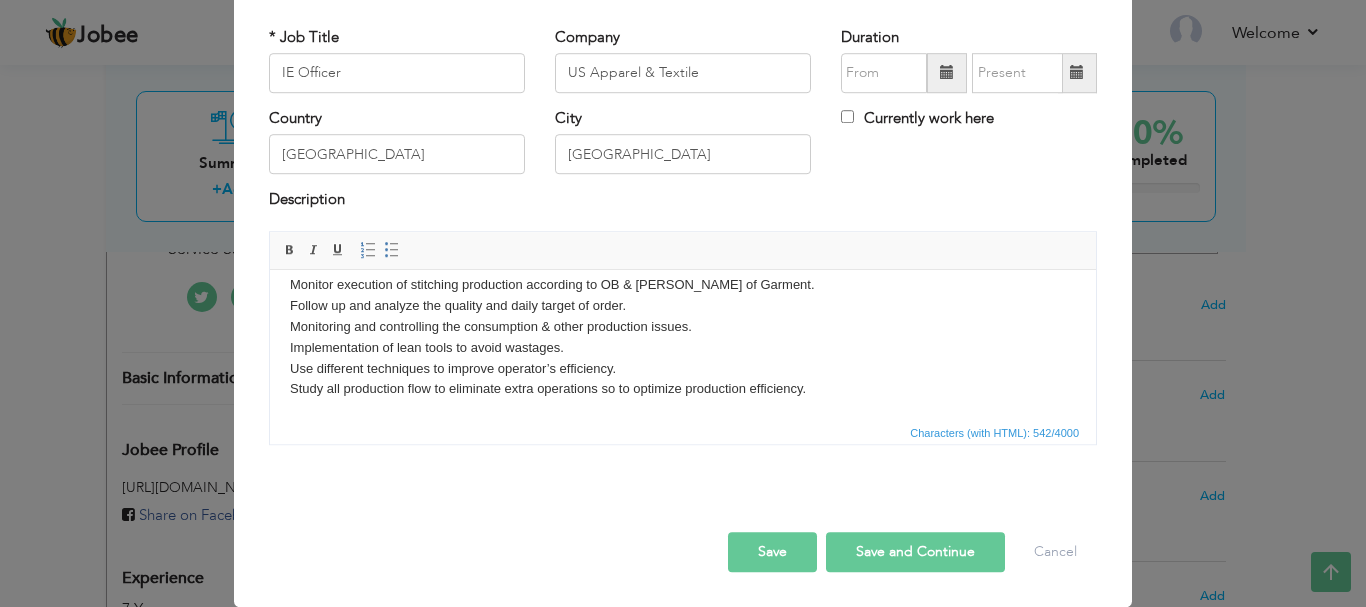 click on "Implementation of machines flow according to Operation Bulletin of Work order. Monitor execution of stitching production according to OB & [PERSON_NAME] of Garment. Follow up and analyze the quality and daily target of order. Monitoring and controlling the consumption & other production issues. Implementation of lean tools to avoid wastages. Use different techniques to improve operator’s efficiency. Study all production flow to eliminate extra operations so to optimize production efficiency." at bounding box center [683, 305] 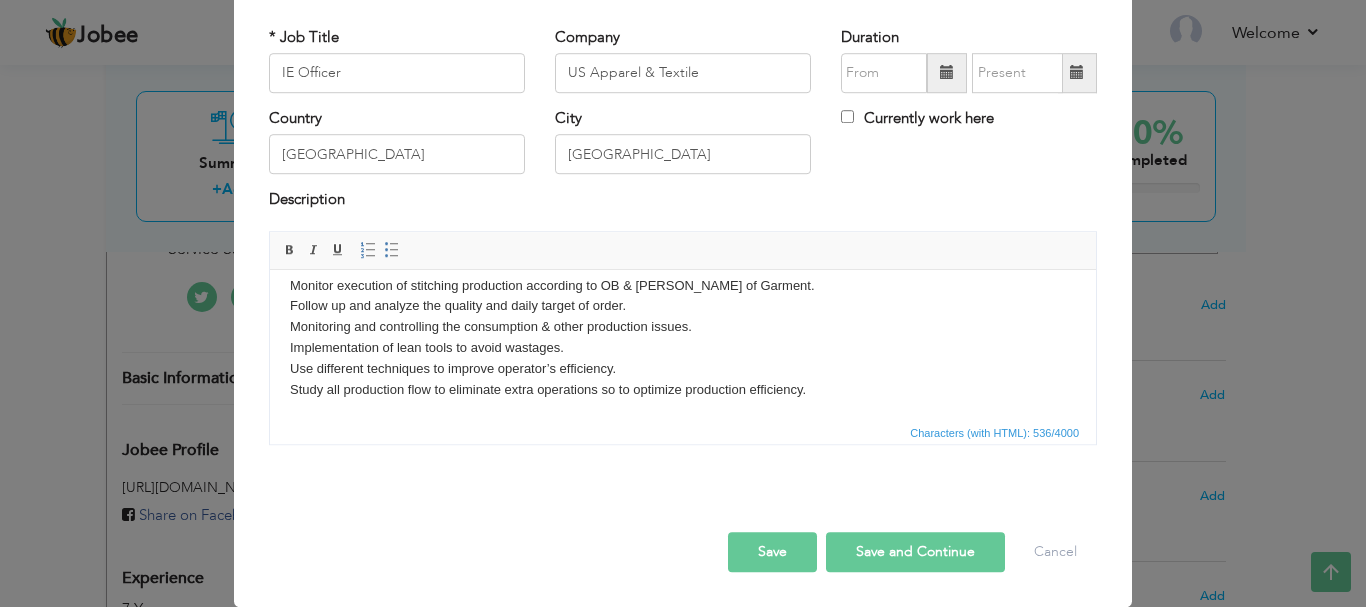 scroll, scrollTop: 36, scrollLeft: 0, axis: vertical 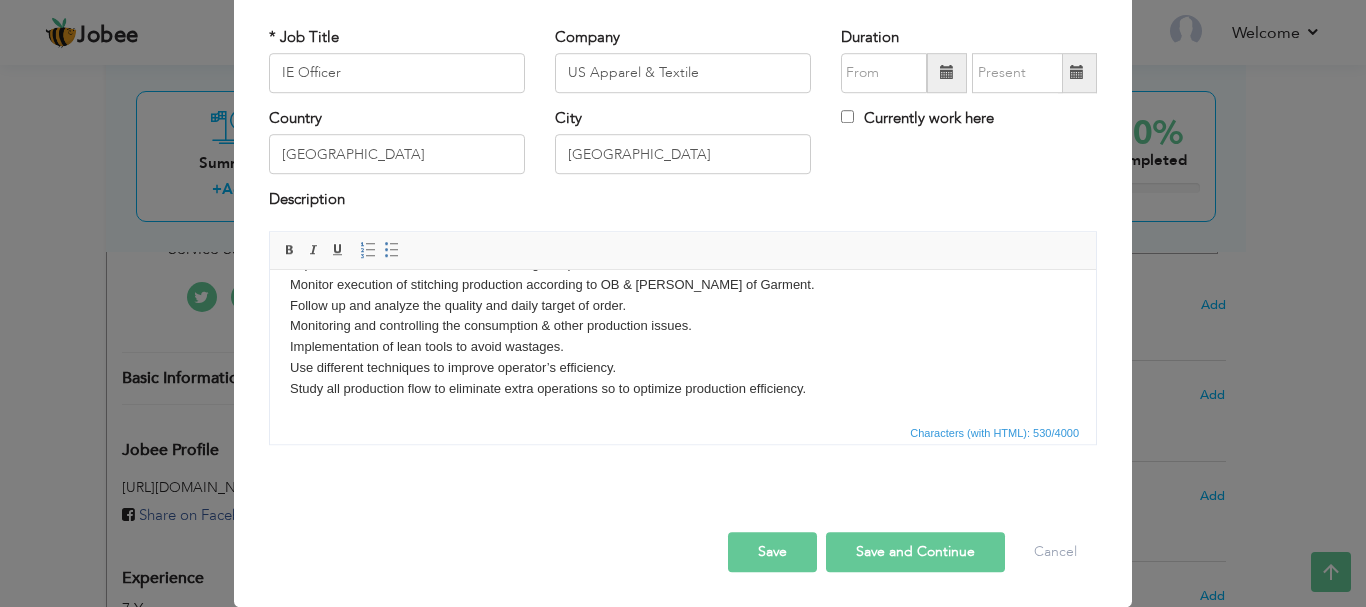 click on "Save and Continue" at bounding box center (915, 552) 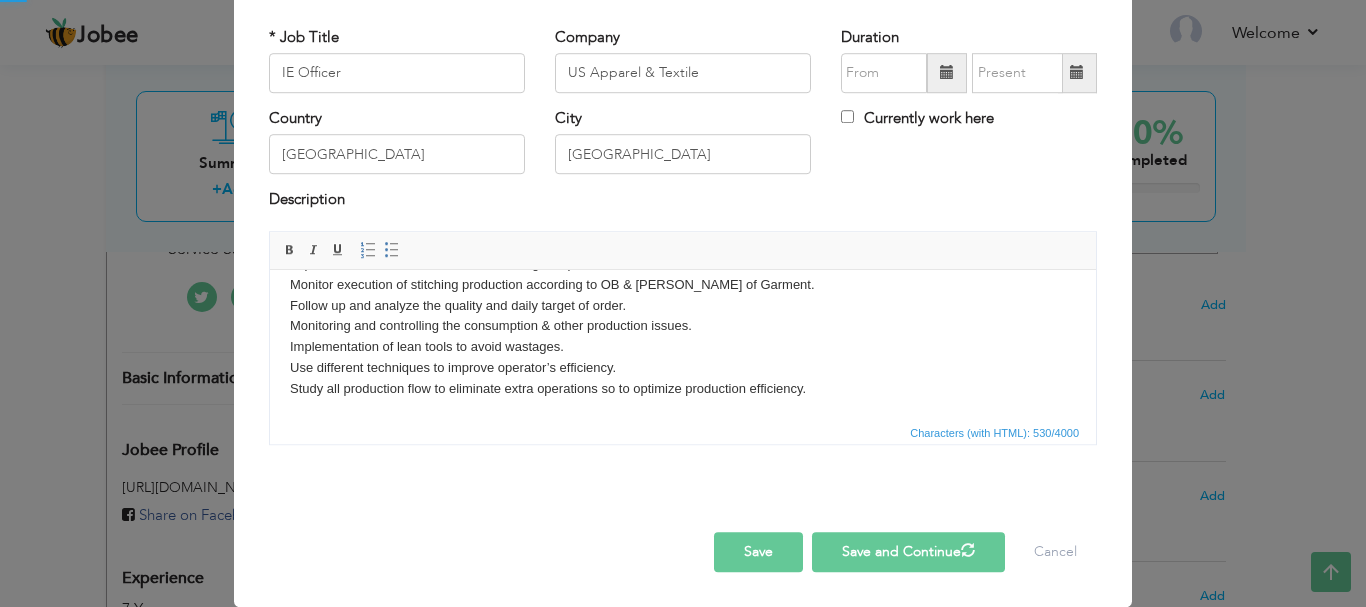 type 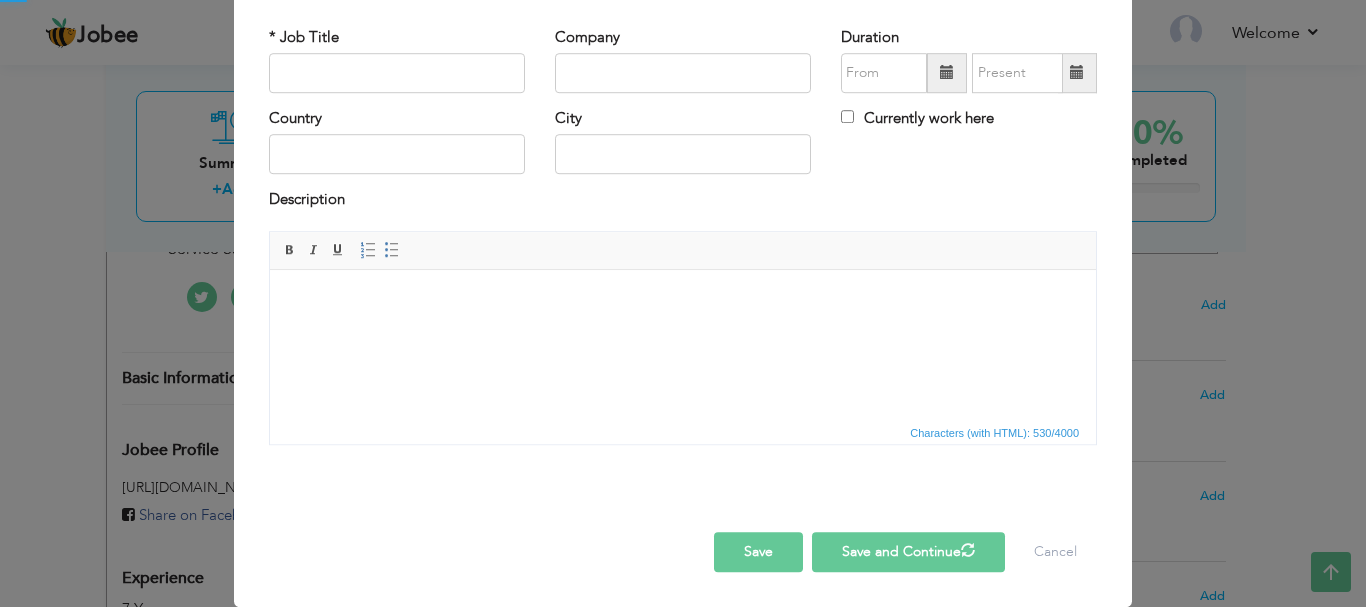 scroll, scrollTop: 0, scrollLeft: 0, axis: both 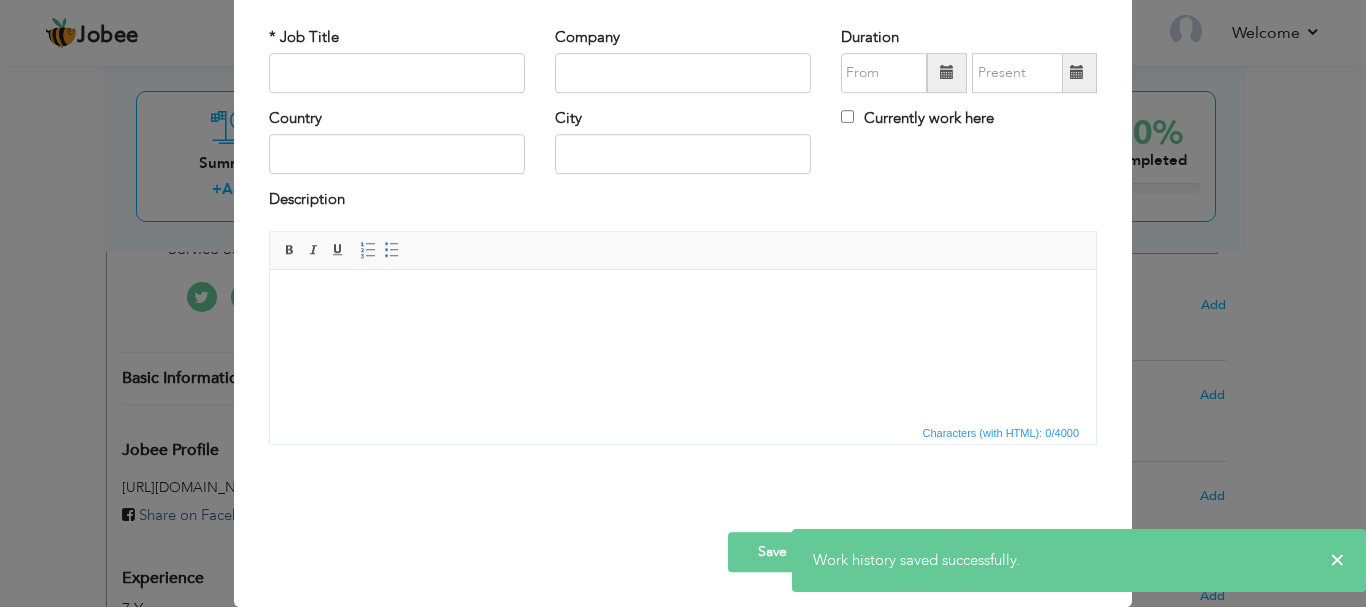 type 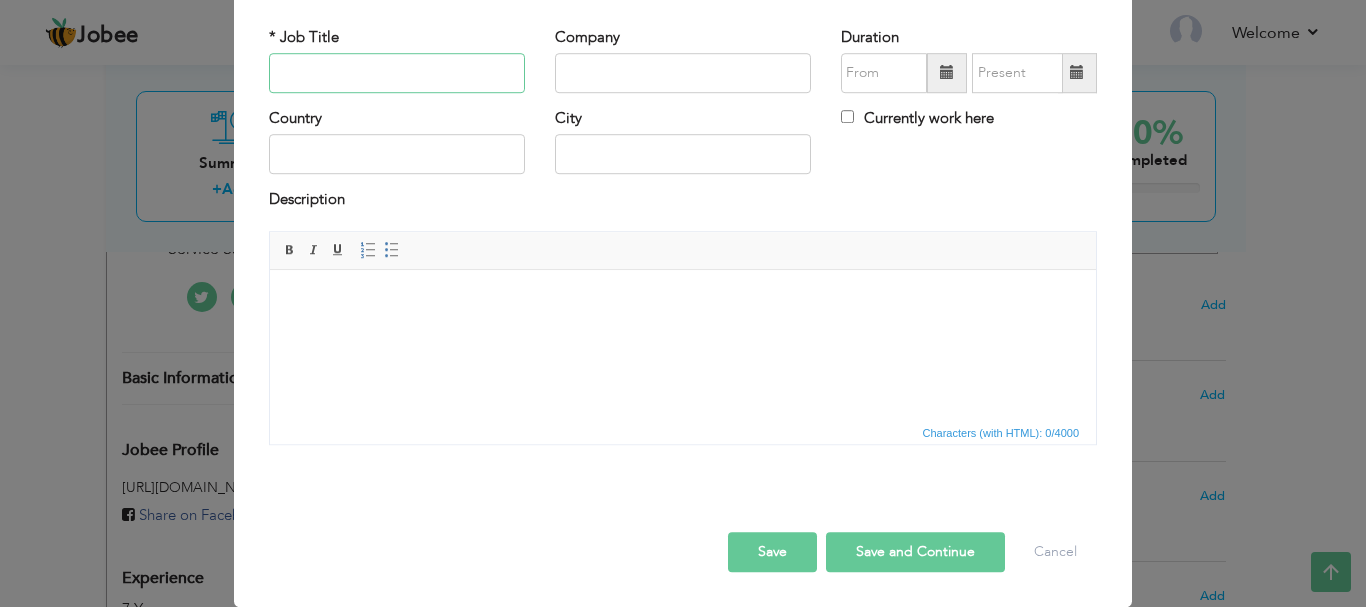 click at bounding box center (397, 73) 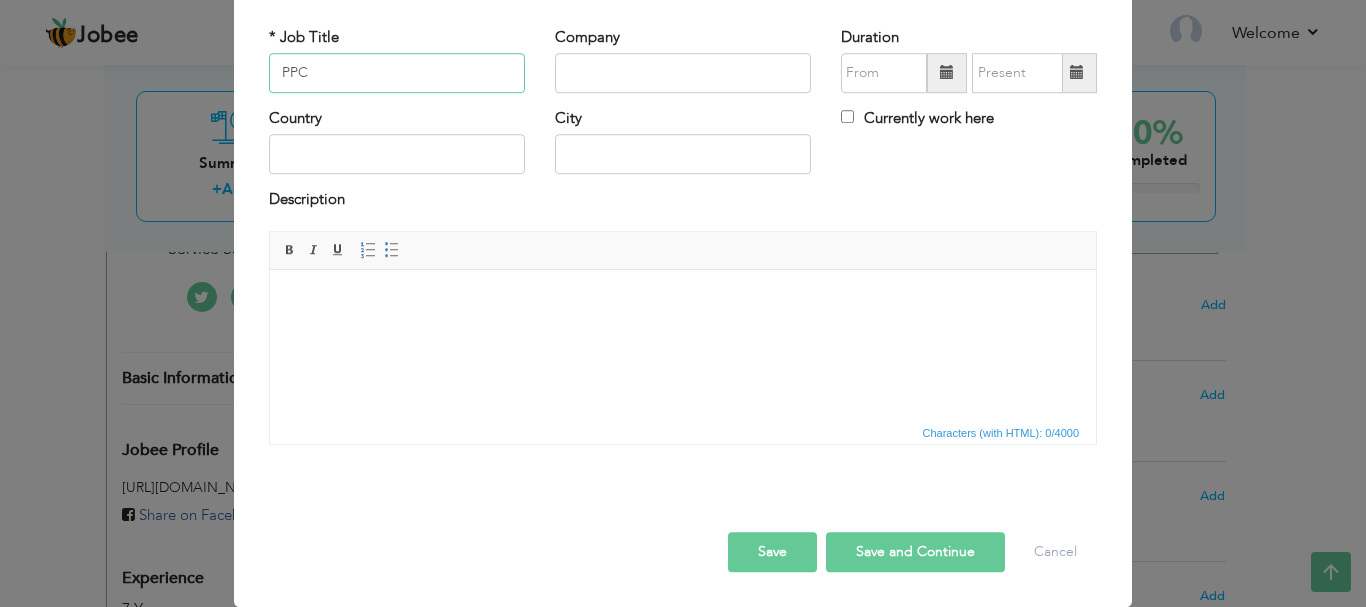 type on "PPC" 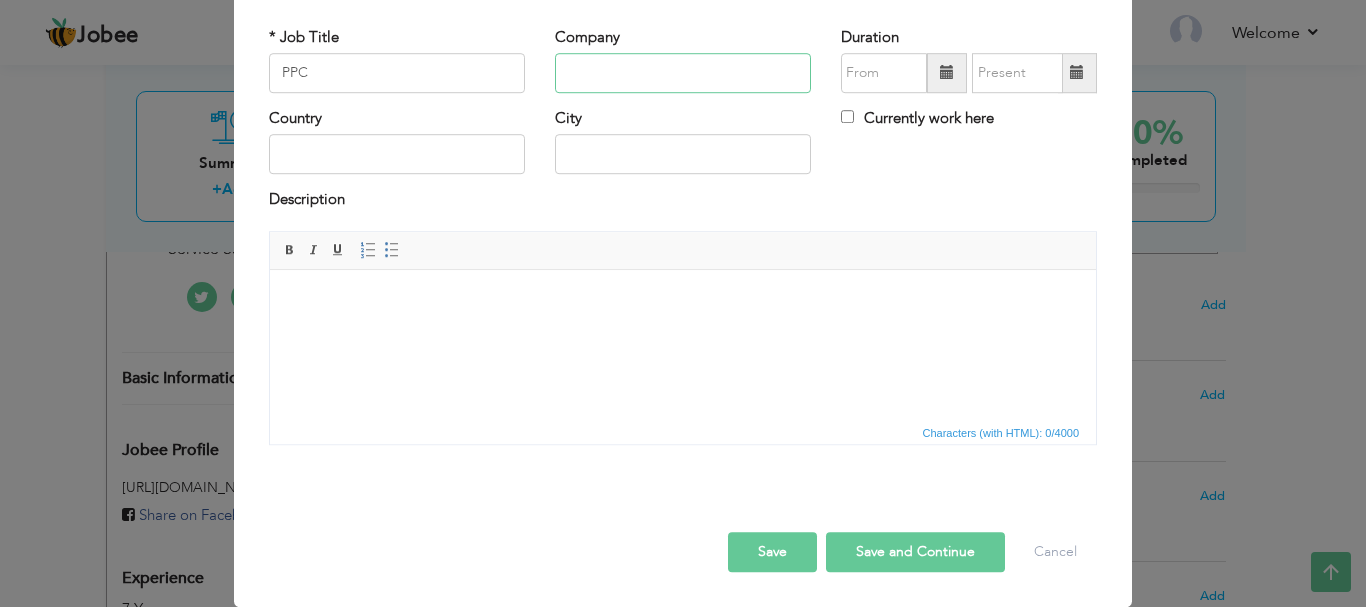 click at bounding box center (683, 73) 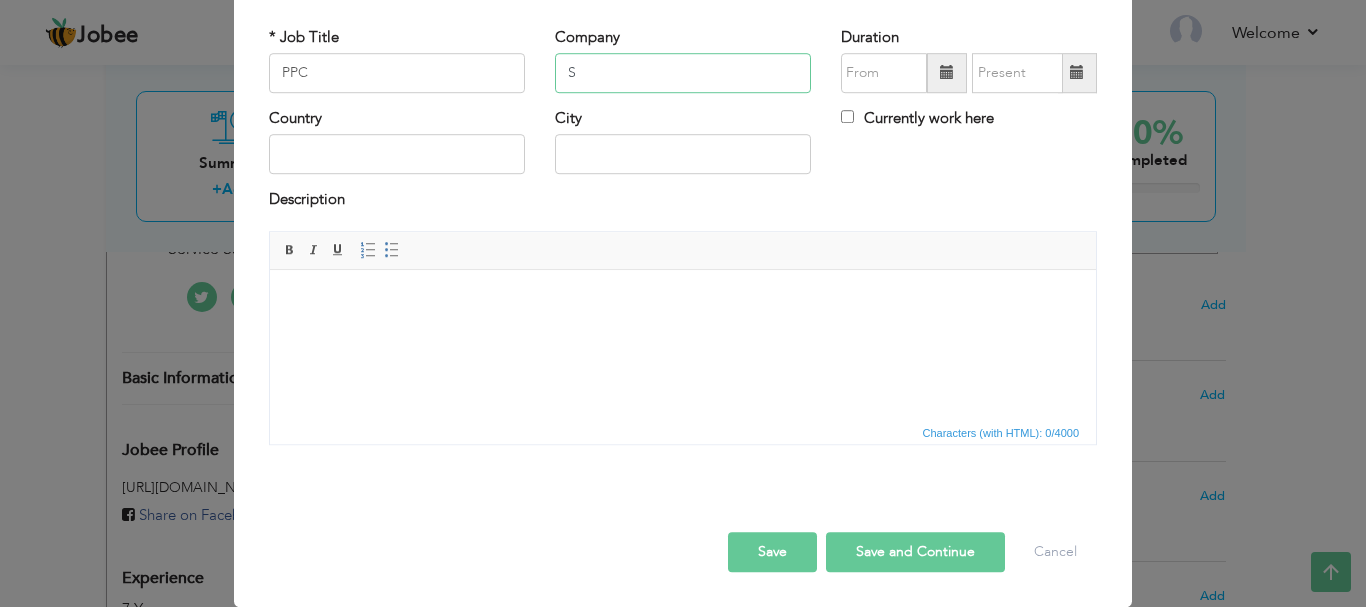 type on "S" 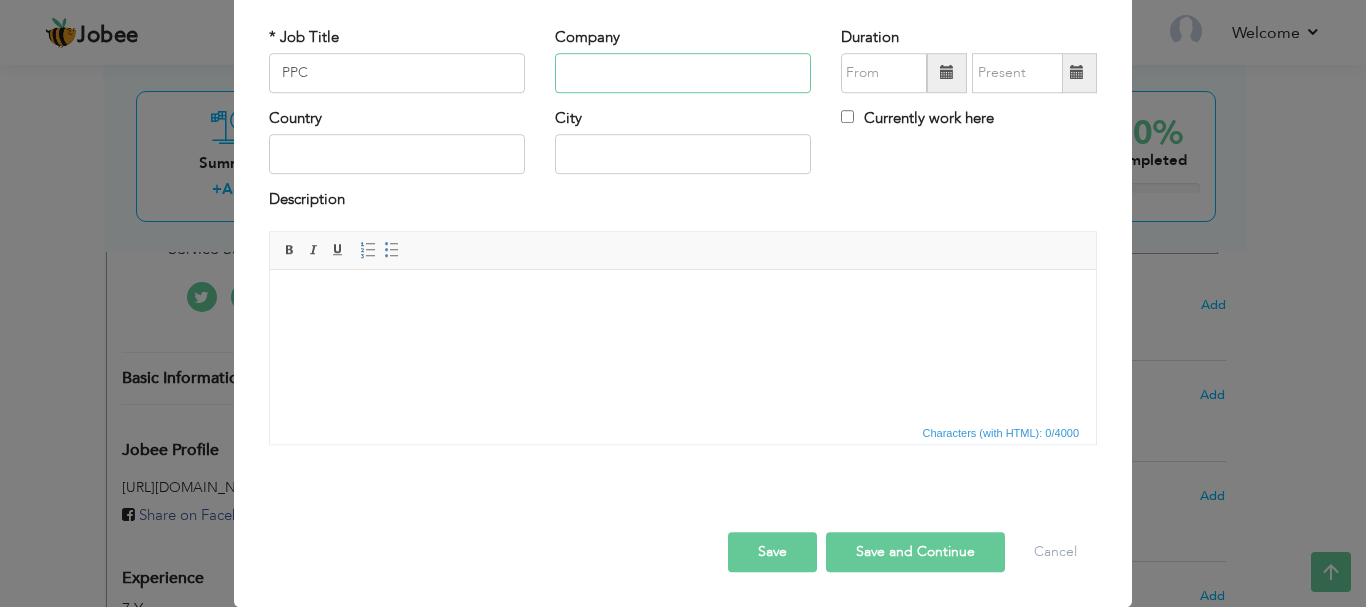 paste on "Service Sales Corporation." 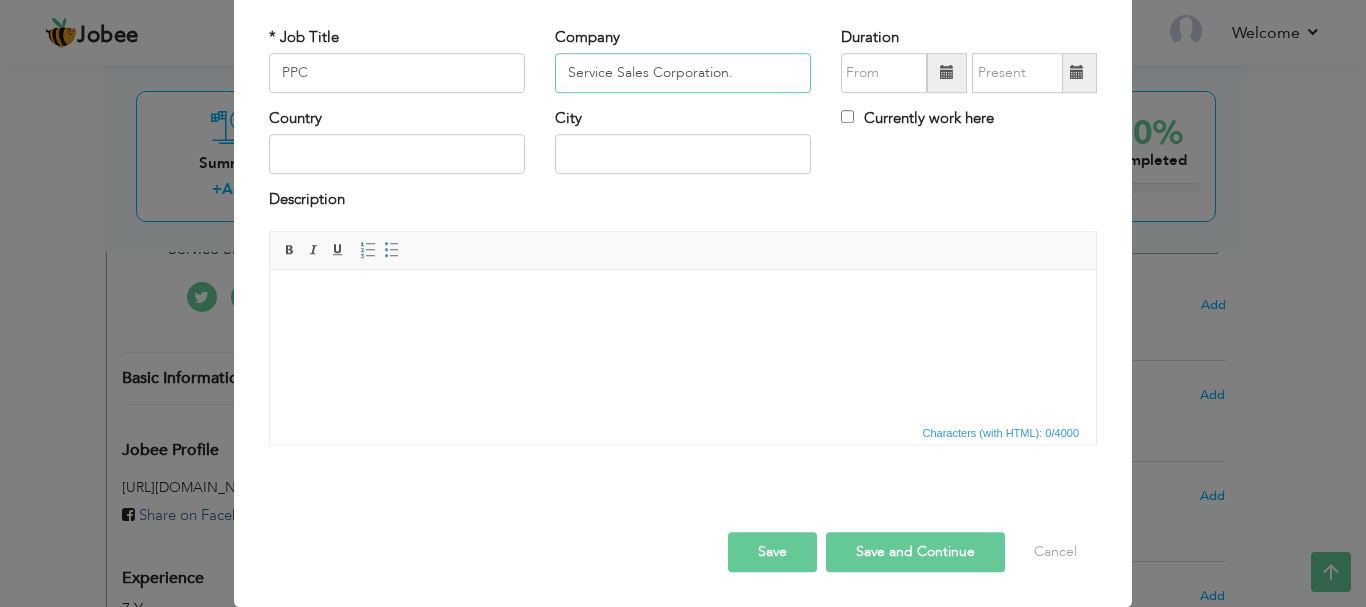 type on "Service Sales Corporation." 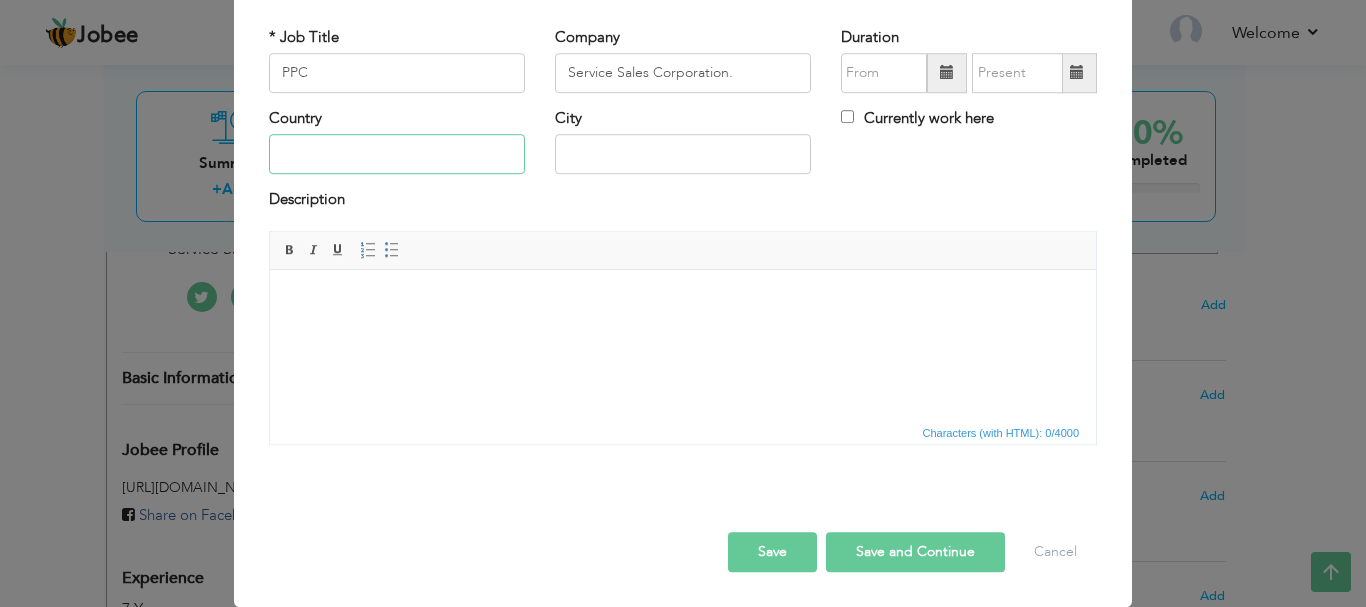 click at bounding box center (397, 155) 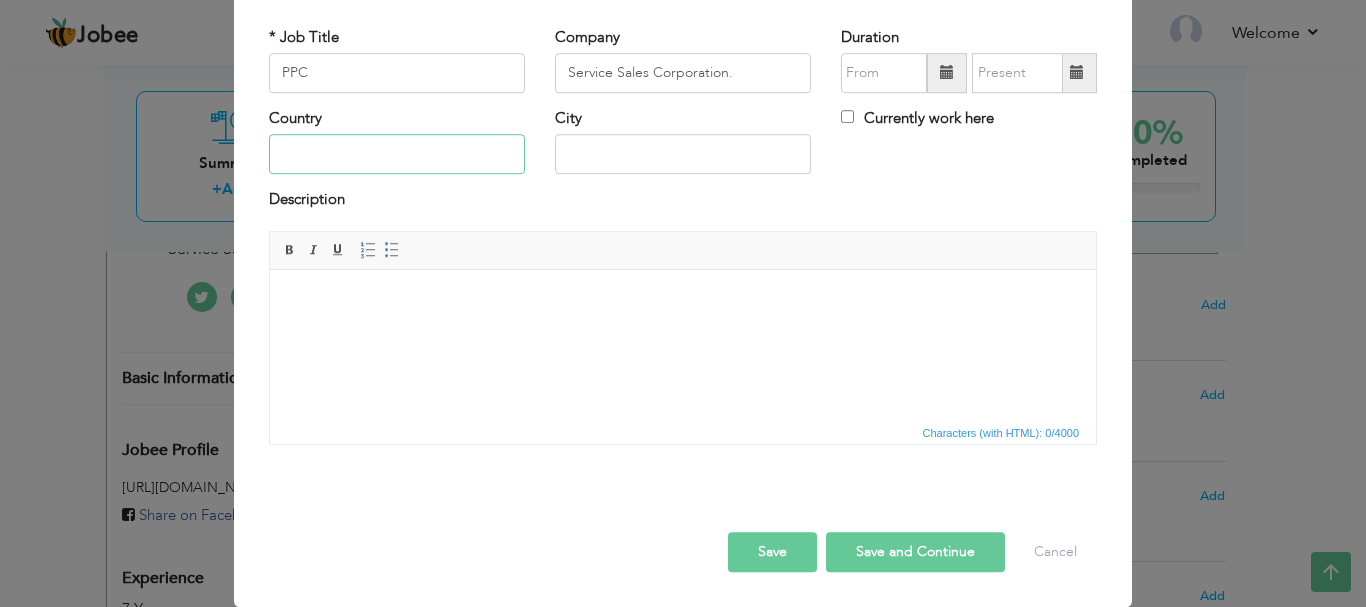type on "[GEOGRAPHIC_DATA]" 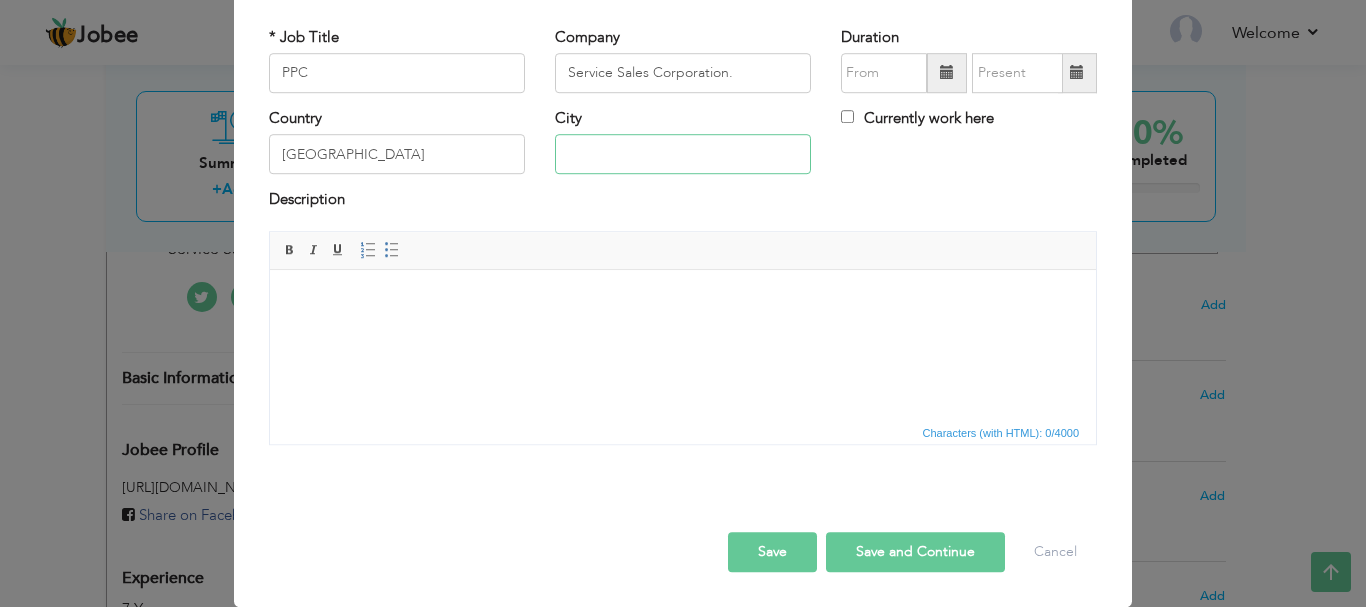 type on "[GEOGRAPHIC_DATA]" 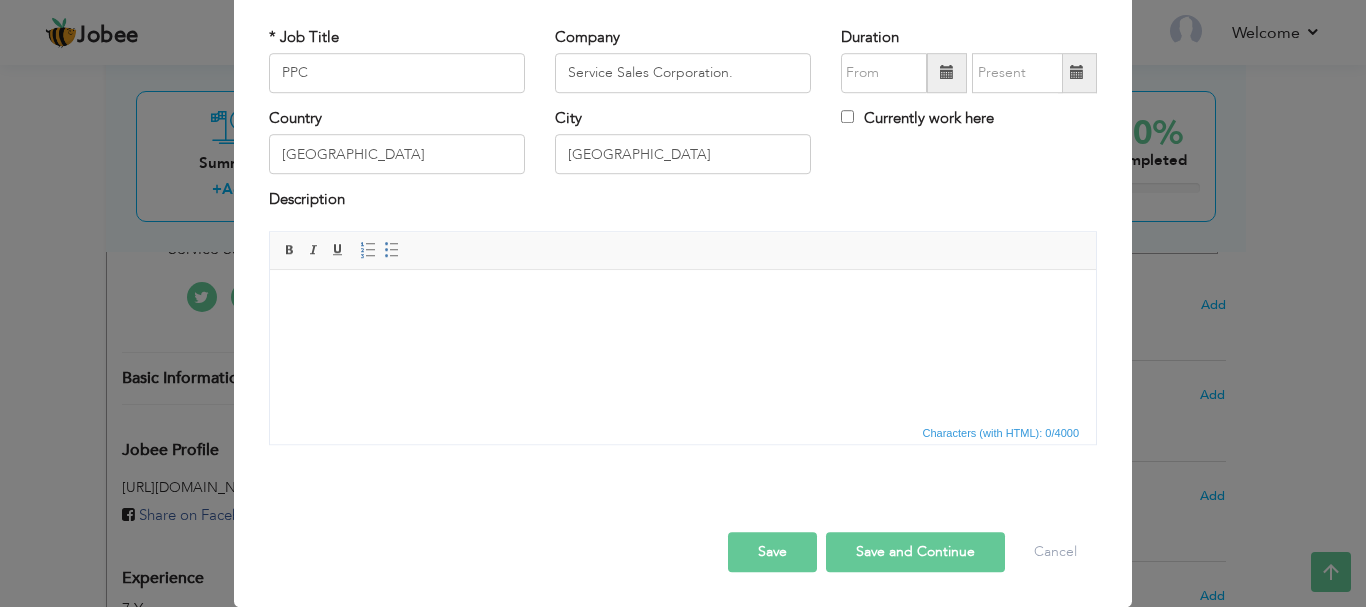 click at bounding box center (683, 299) 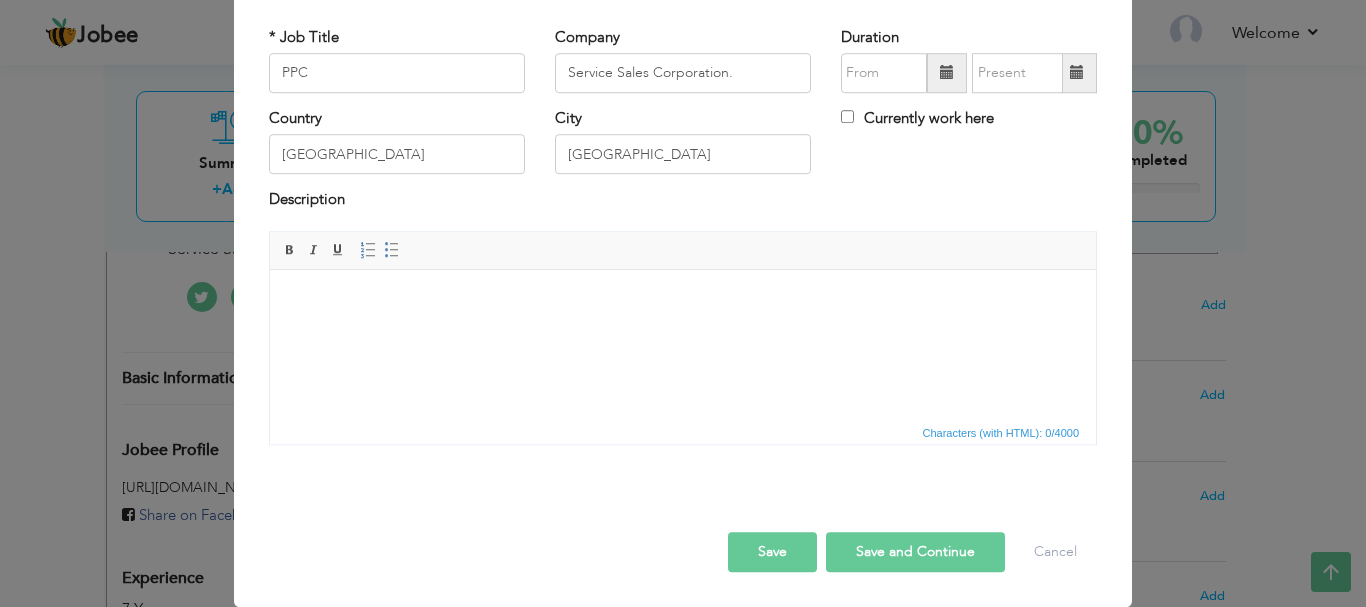 scroll, scrollTop: 220, scrollLeft: 0, axis: vertical 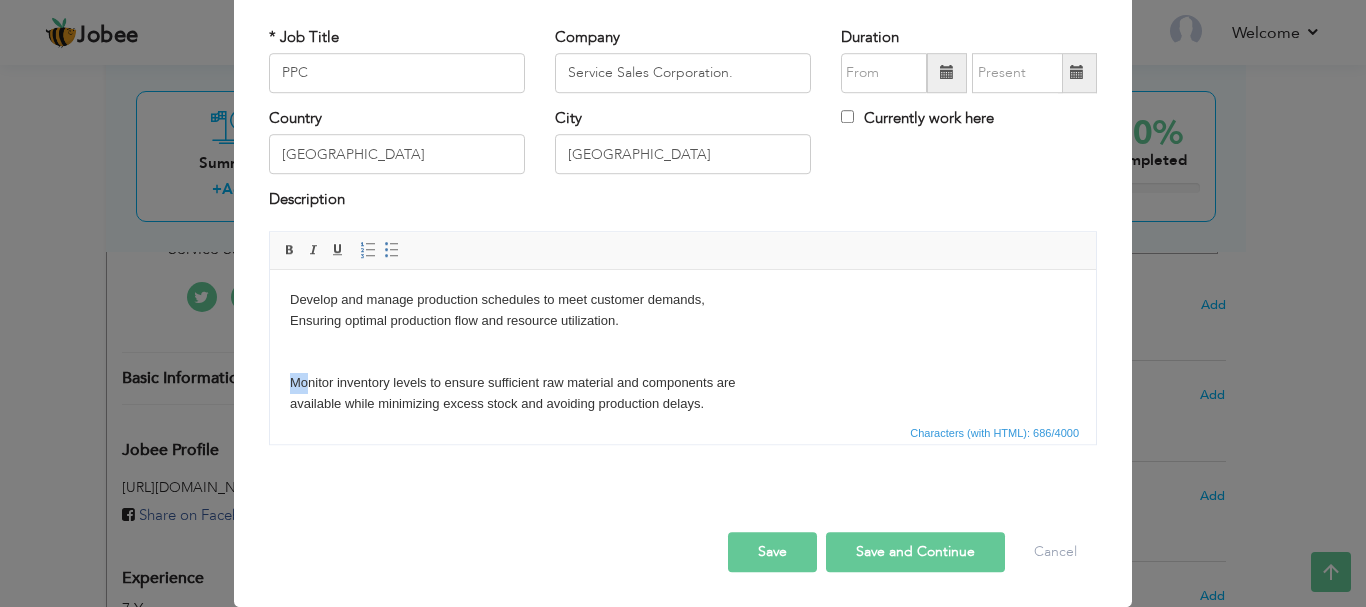 drag, startPoint x: 282, startPoint y: 379, endPoint x: 308, endPoint y: 384, distance: 26.476404 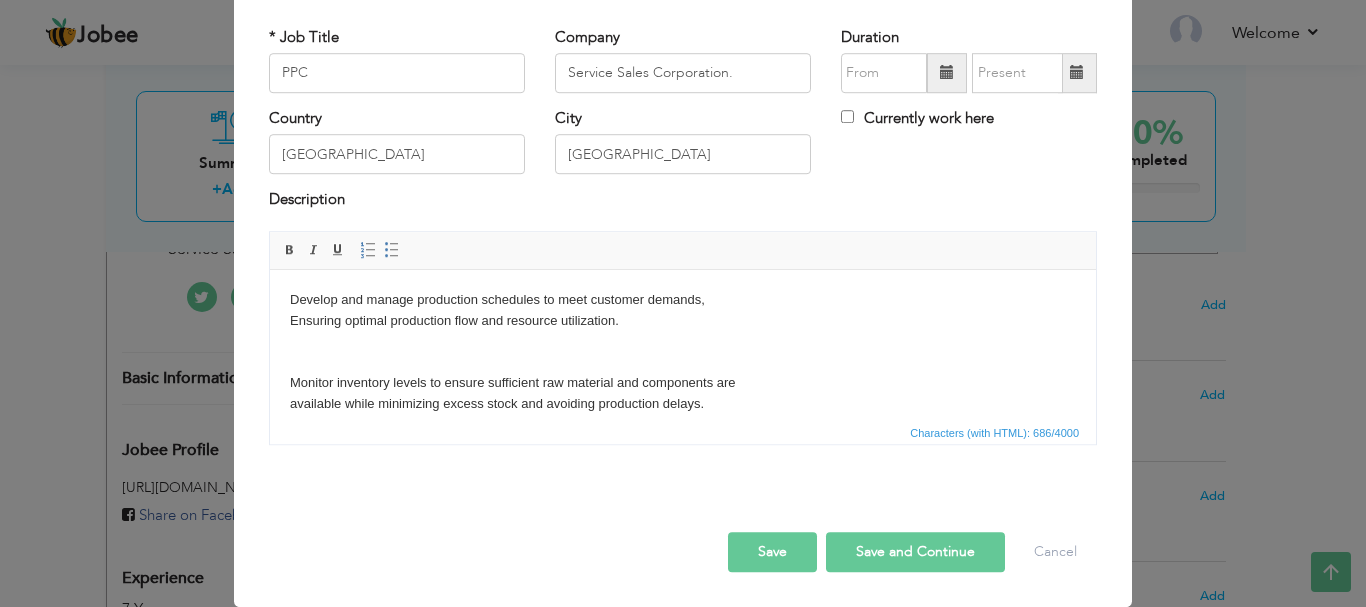 type 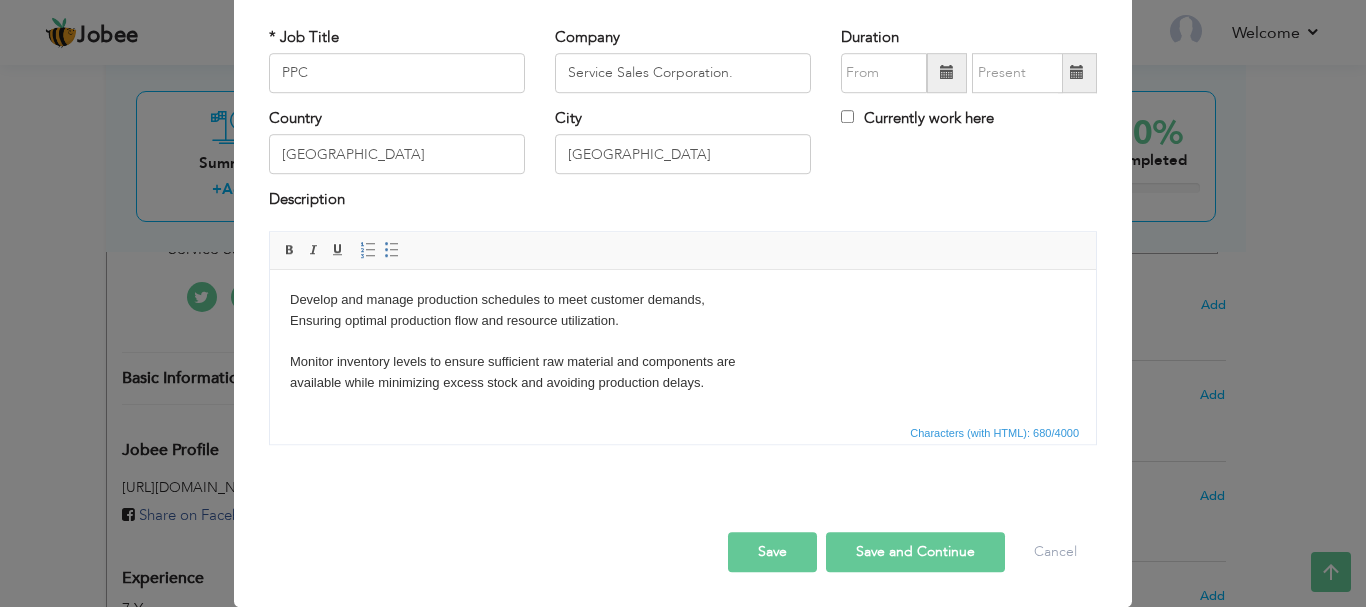 click on "Characters (with HTML): 680/4000" at bounding box center [683, 432] 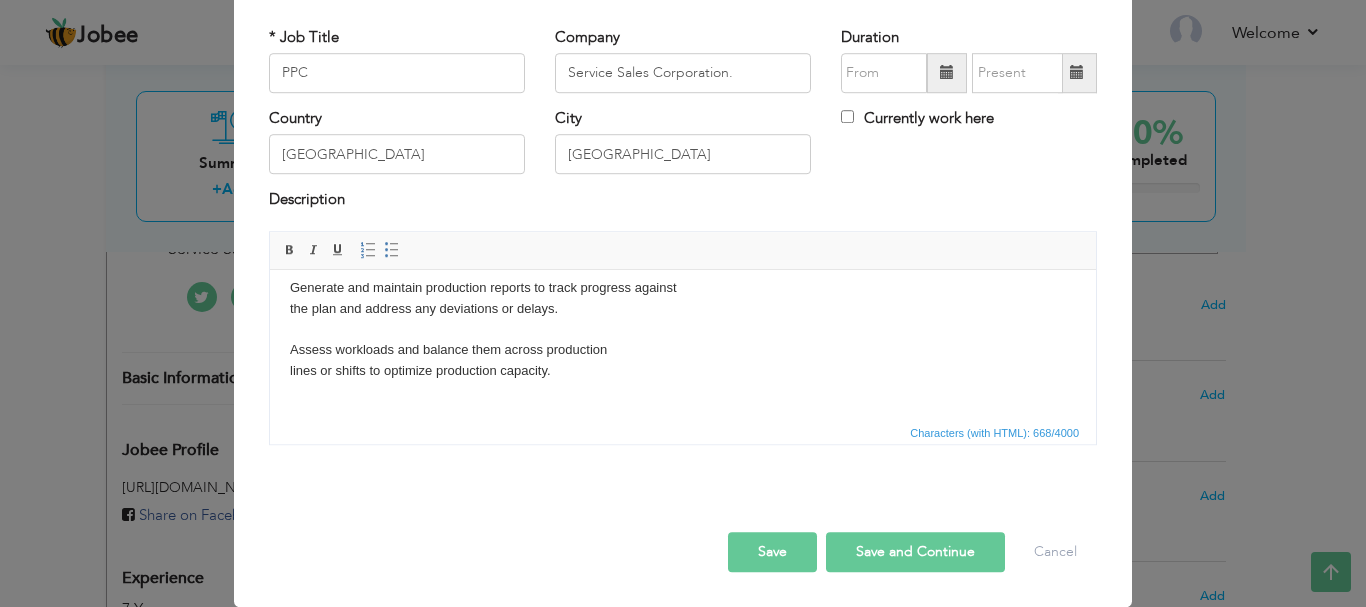 scroll, scrollTop: 158, scrollLeft: 0, axis: vertical 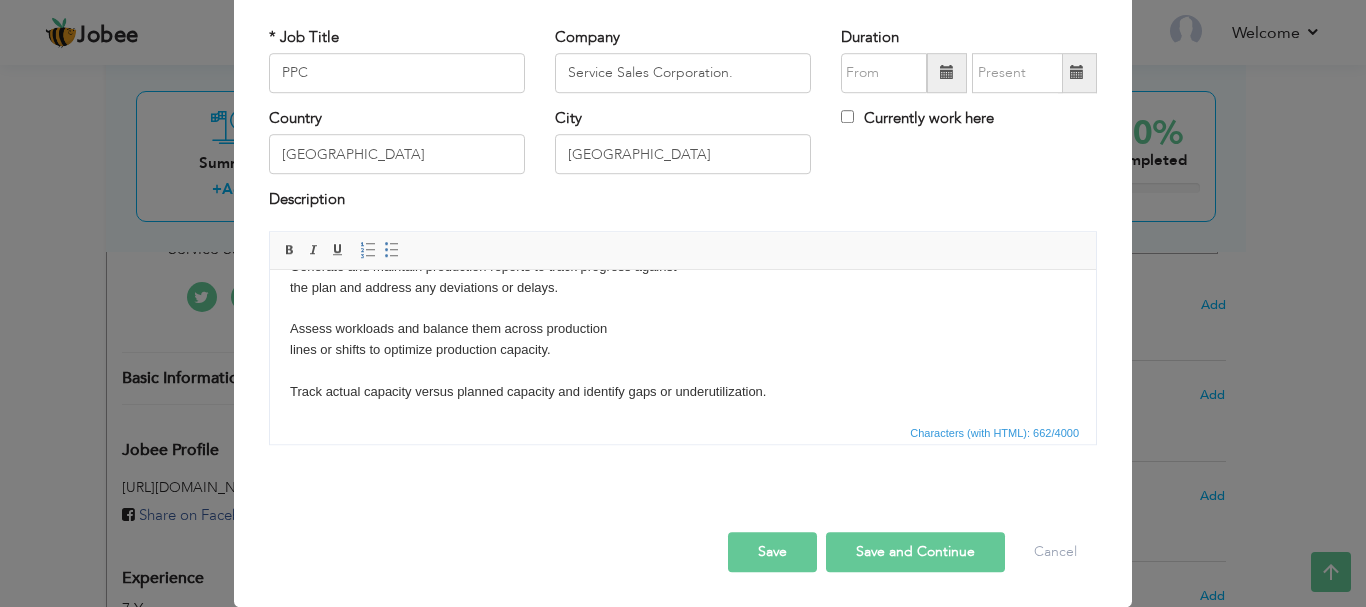click on "Save" at bounding box center [772, 552] 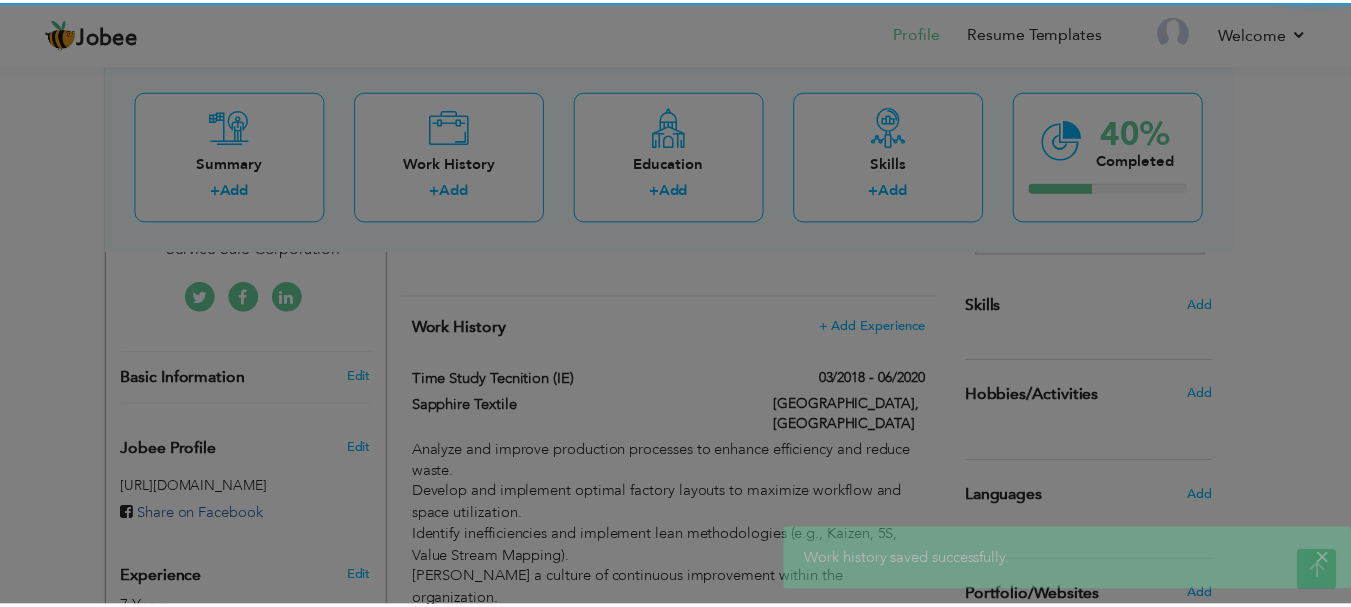 scroll, scrollTop: 0, scrollLeft: 0, axis: both 